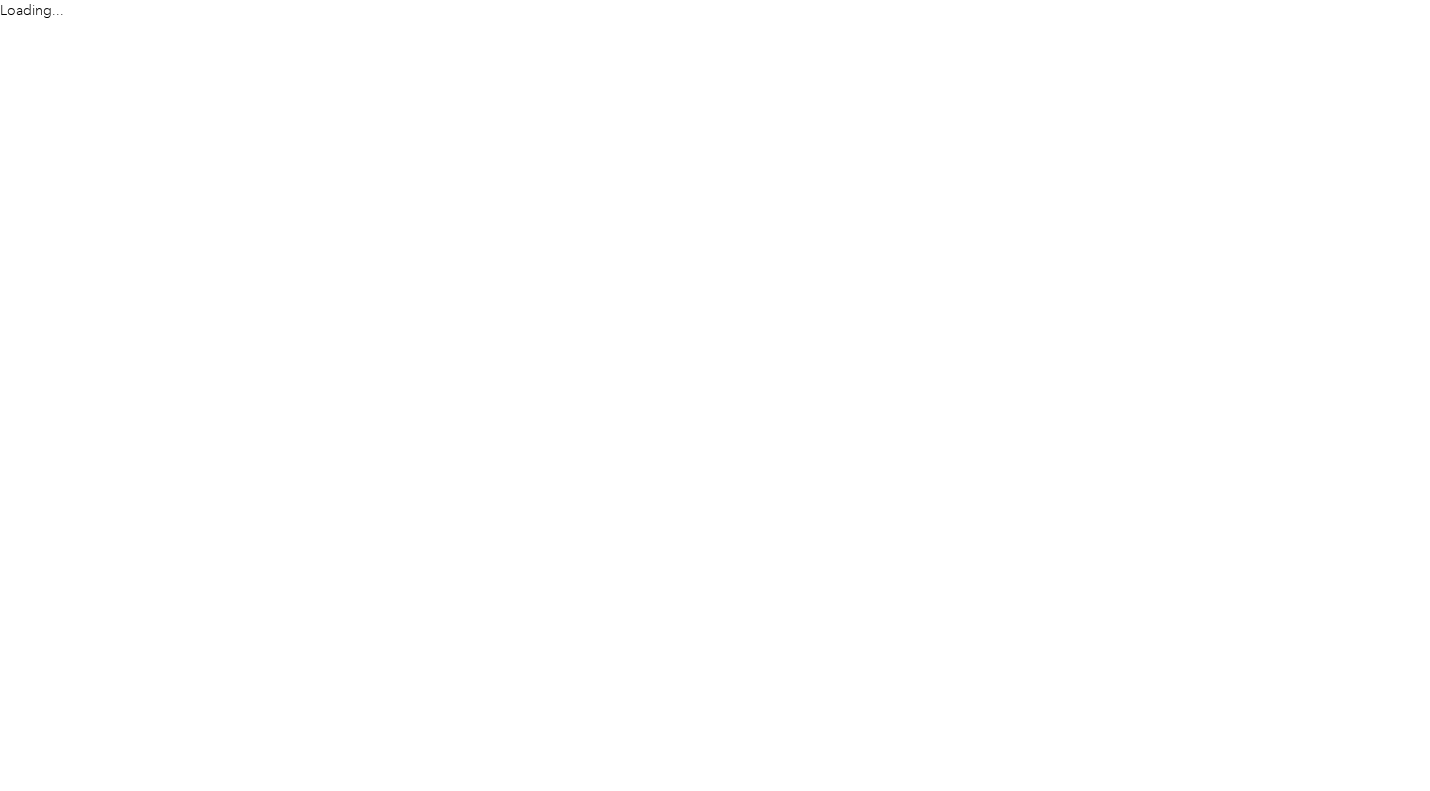 scroll, scrollTop: 0, scrollLeft: 0, axis: both 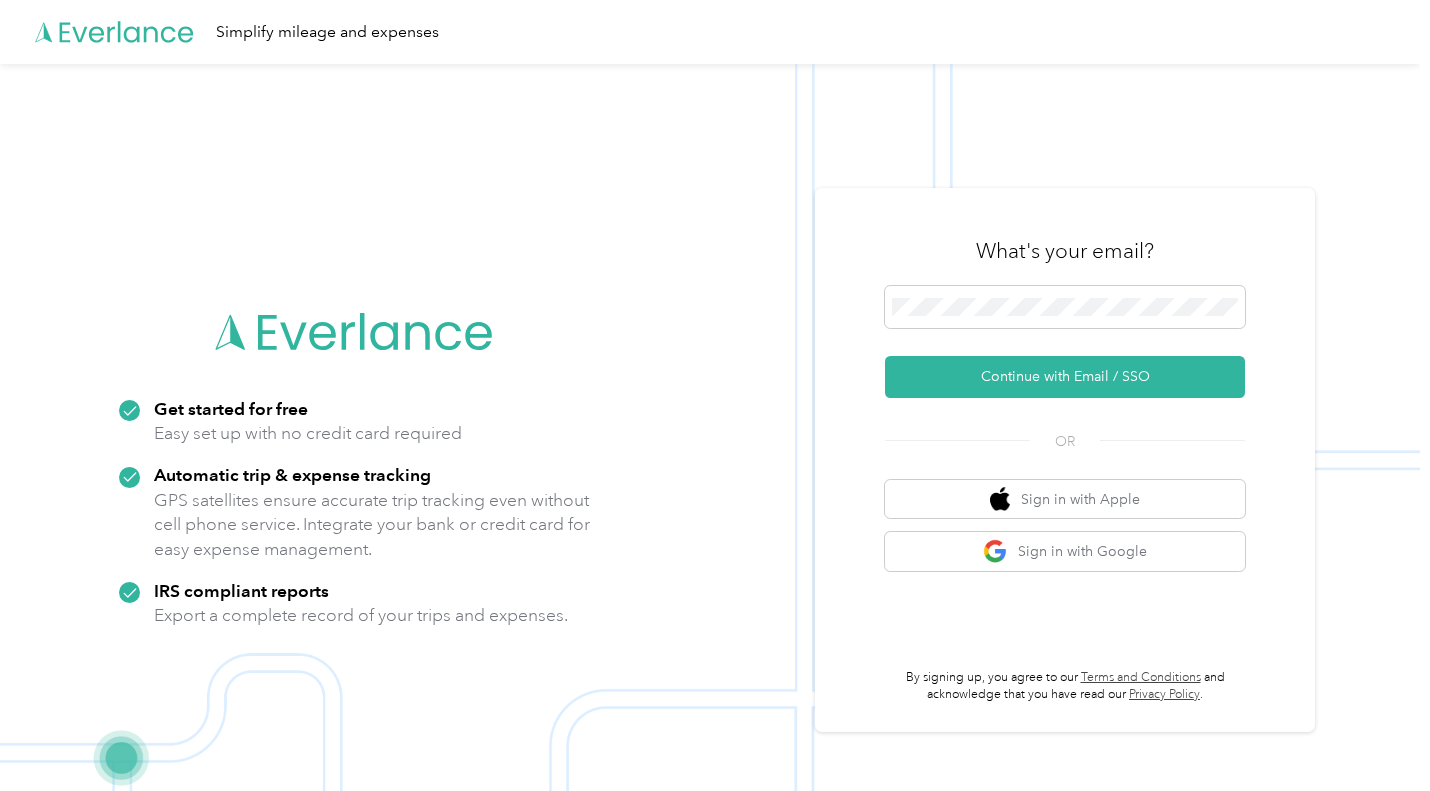 click on "Continue with Email / SSO" at bounding box center (1065, 377) 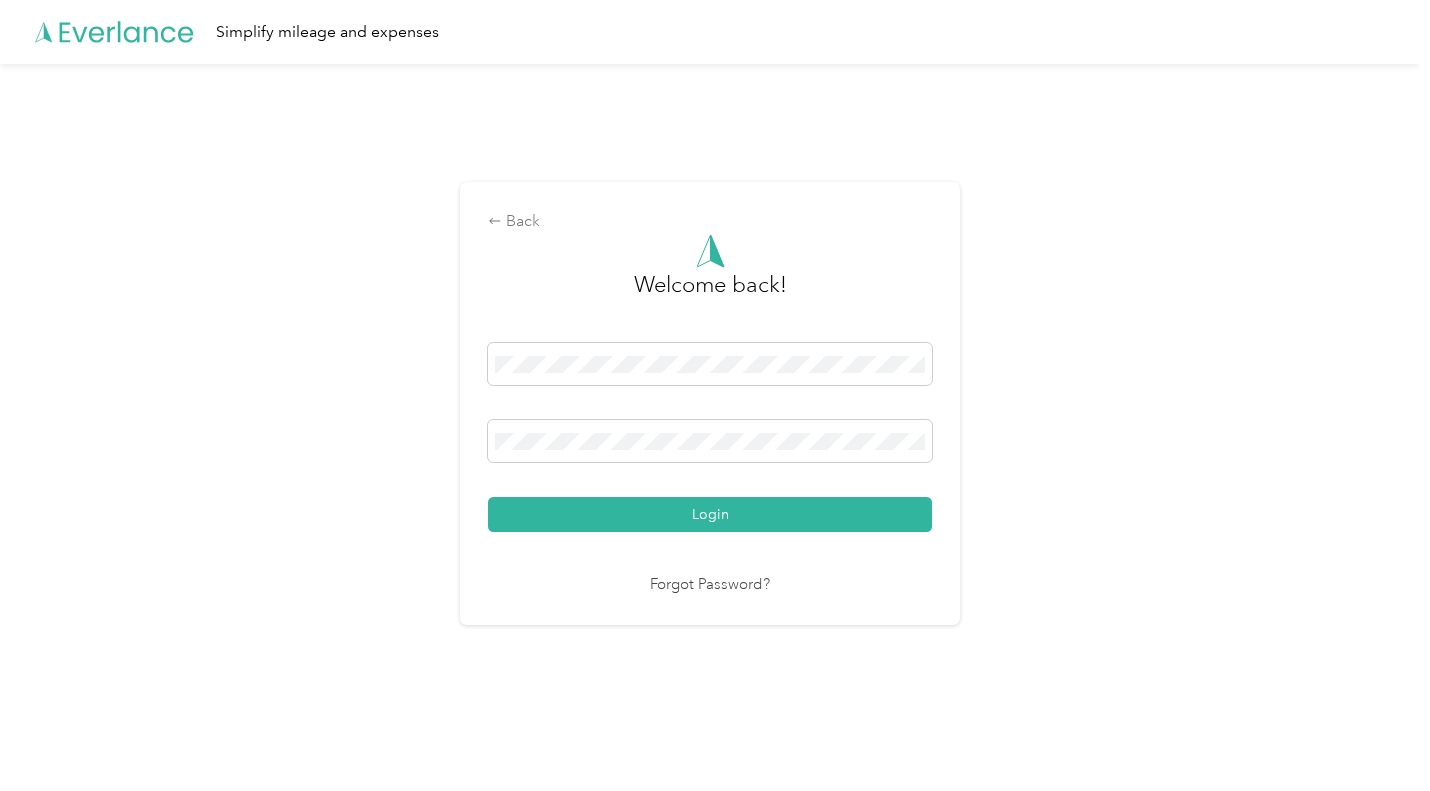 click on "Login" at bounding box center (710, 514) 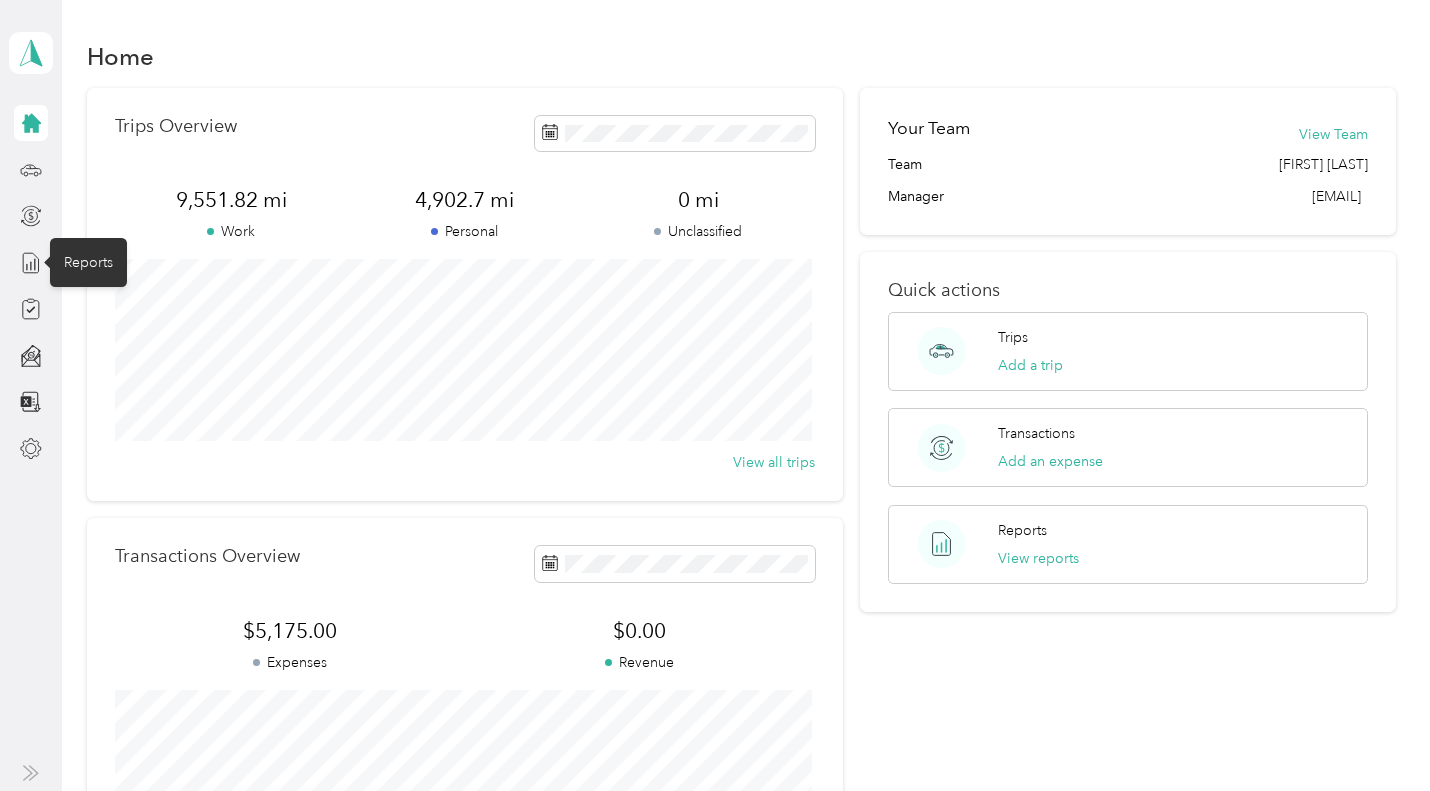 click 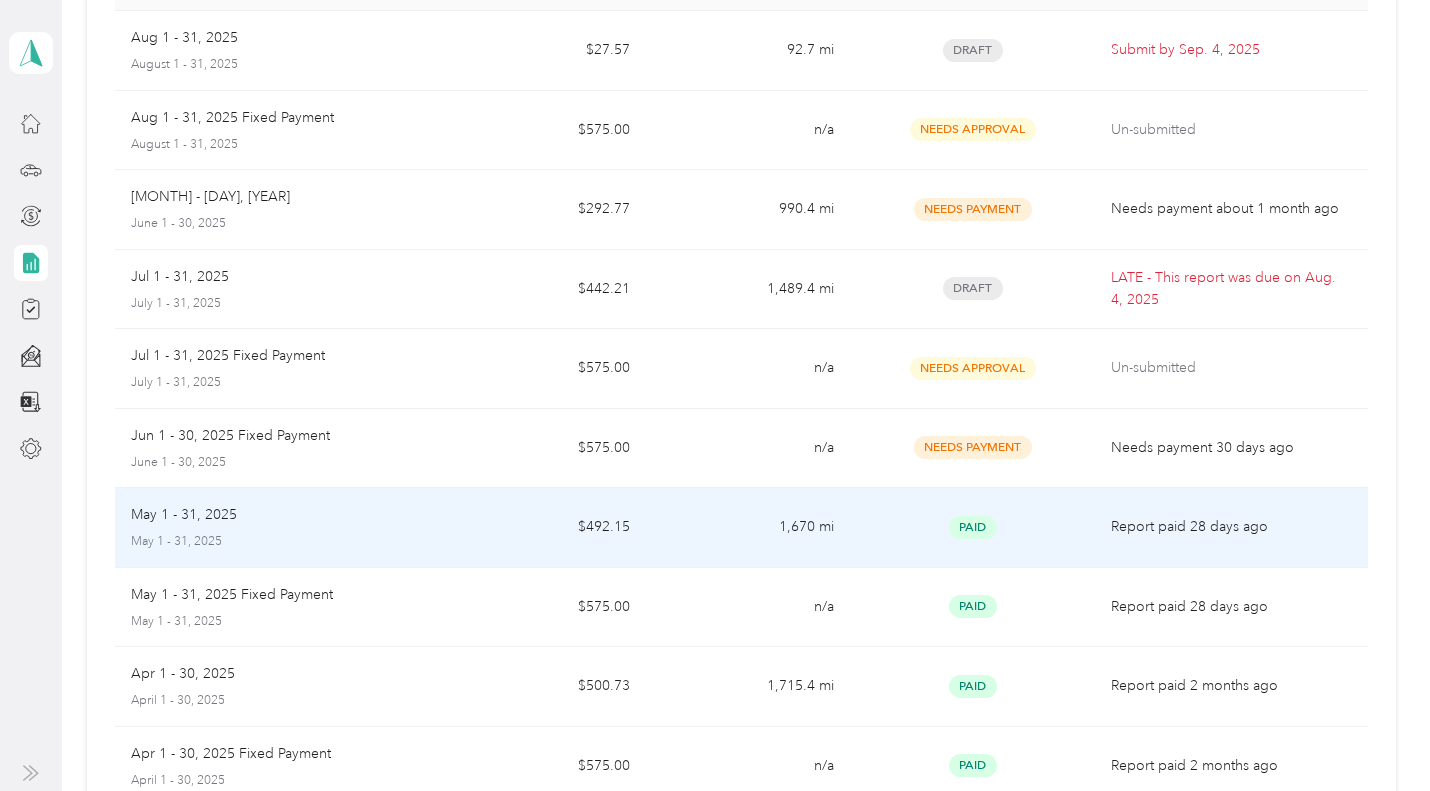 scroll, scrollTop: 100, scrollLeft: 0, axis: vertical 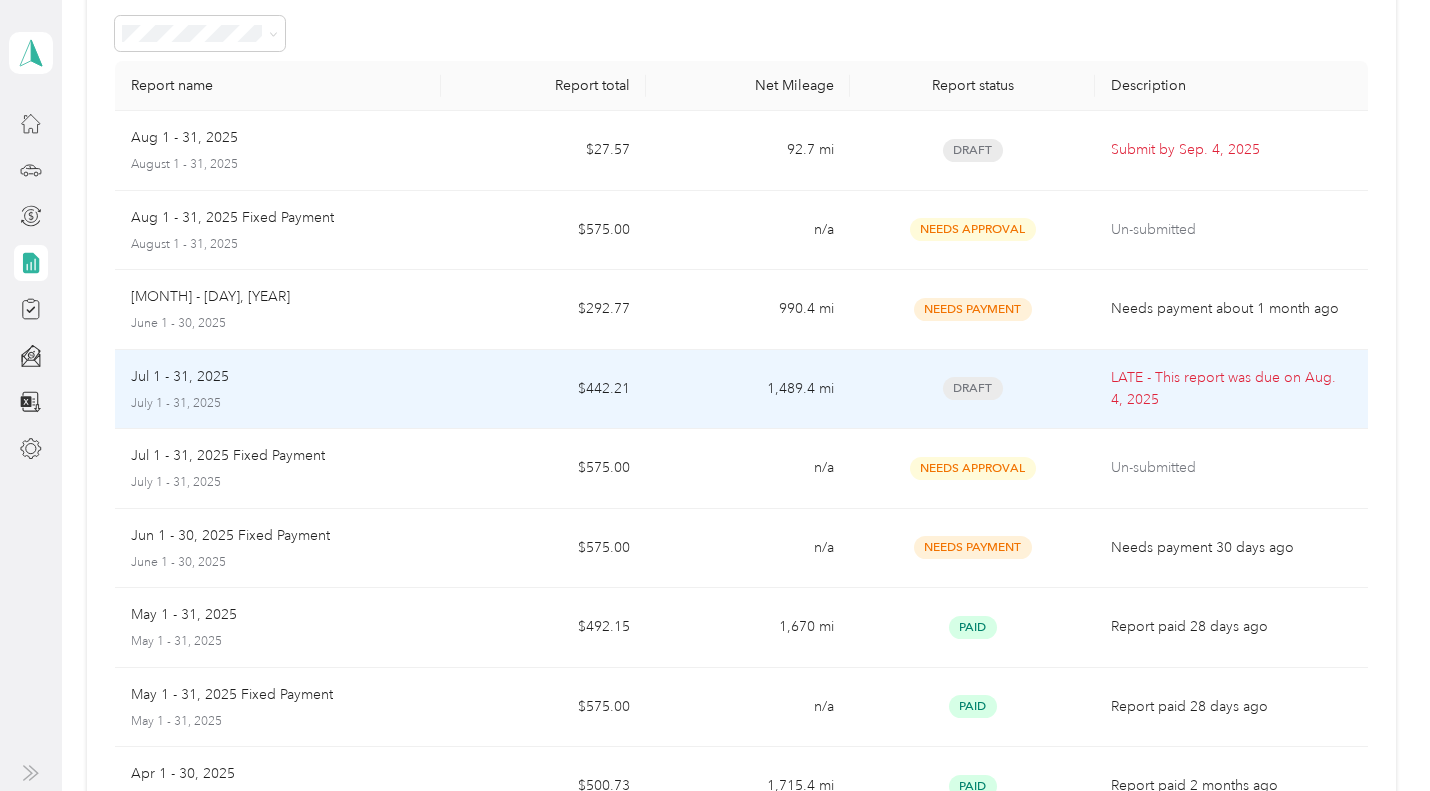 click on "Jul 1 - 31, 2025" at bounding box center [180, 377] 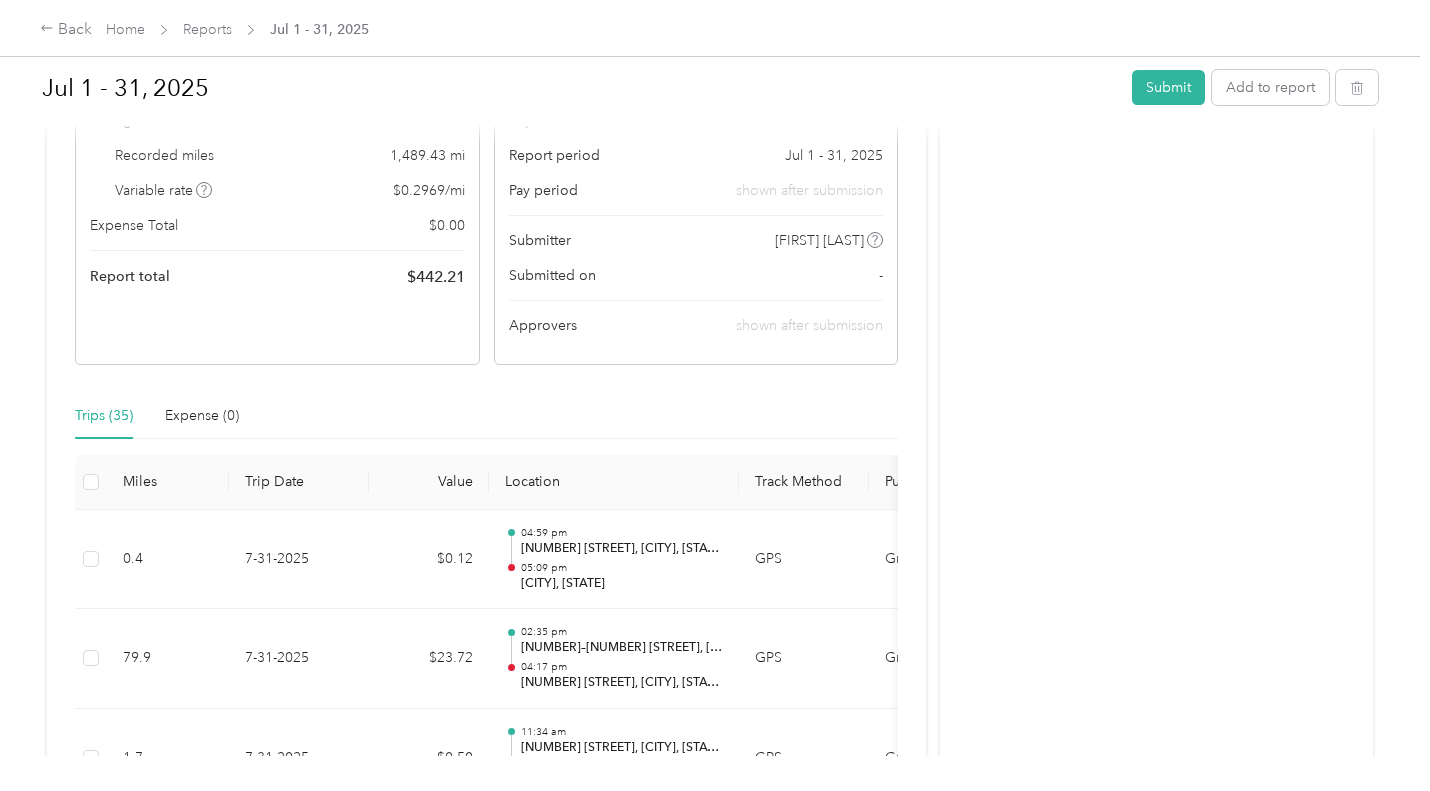 scroll, scrollTop: 0, scrollLeft: 0, axis: both 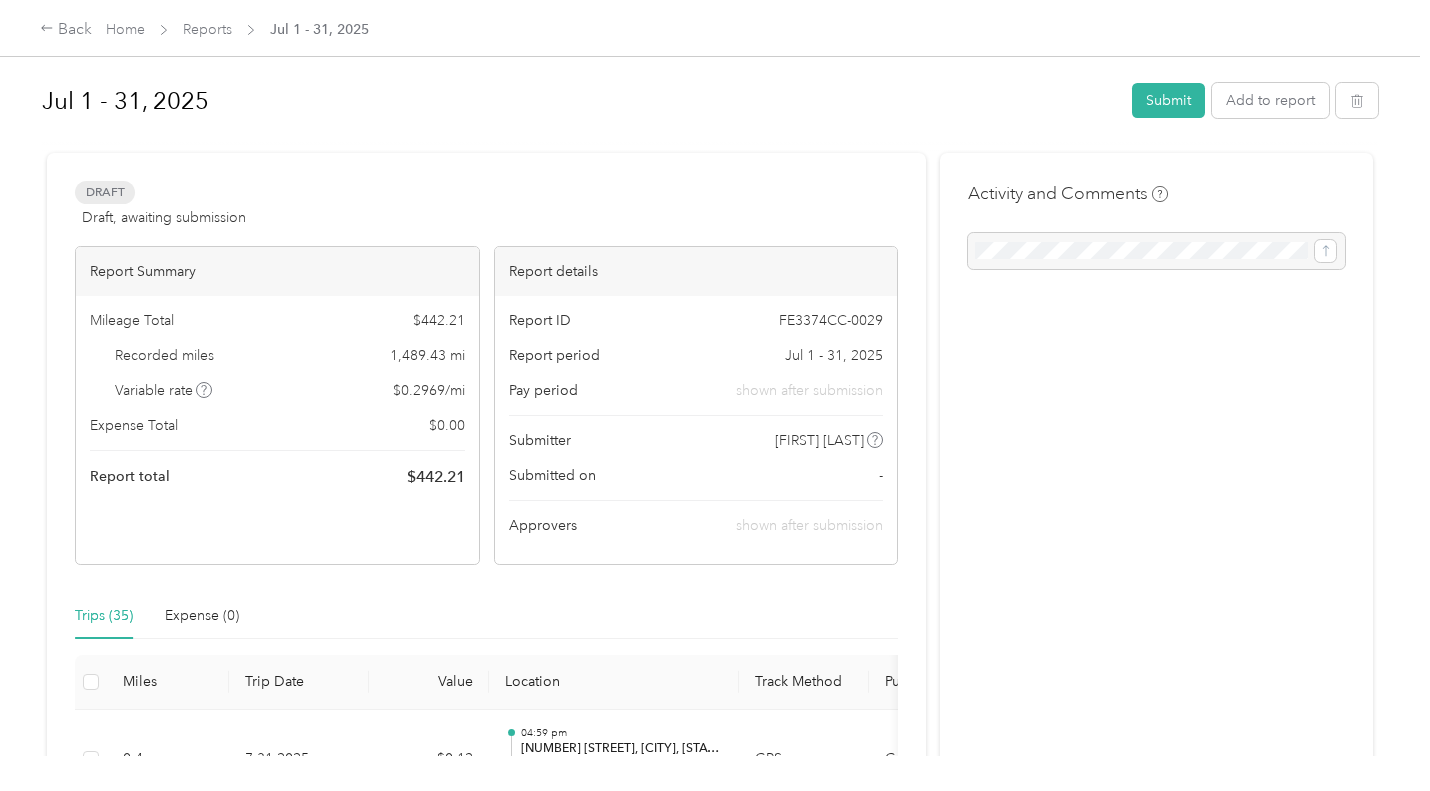 click on "Back" at bounding box center [66, 30] 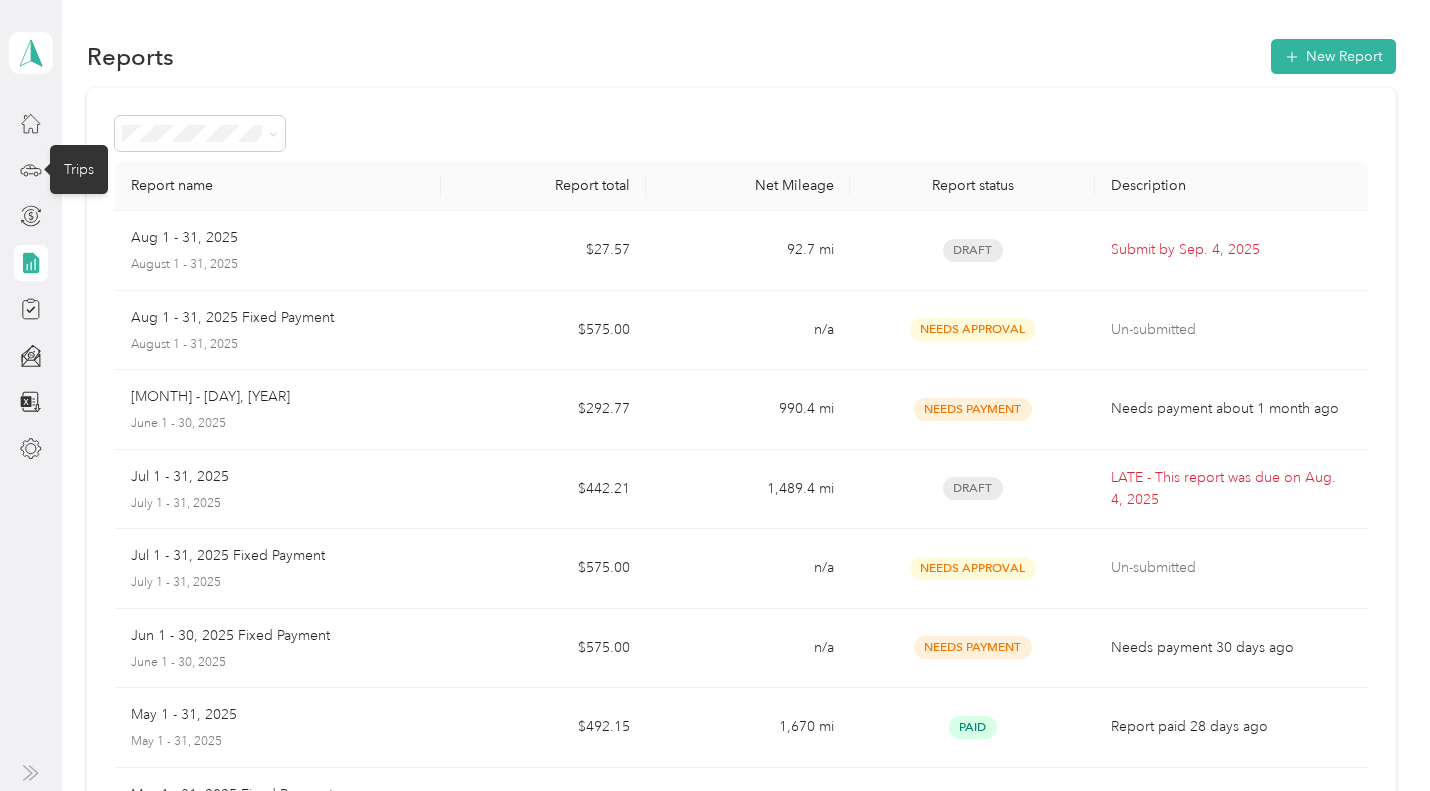click 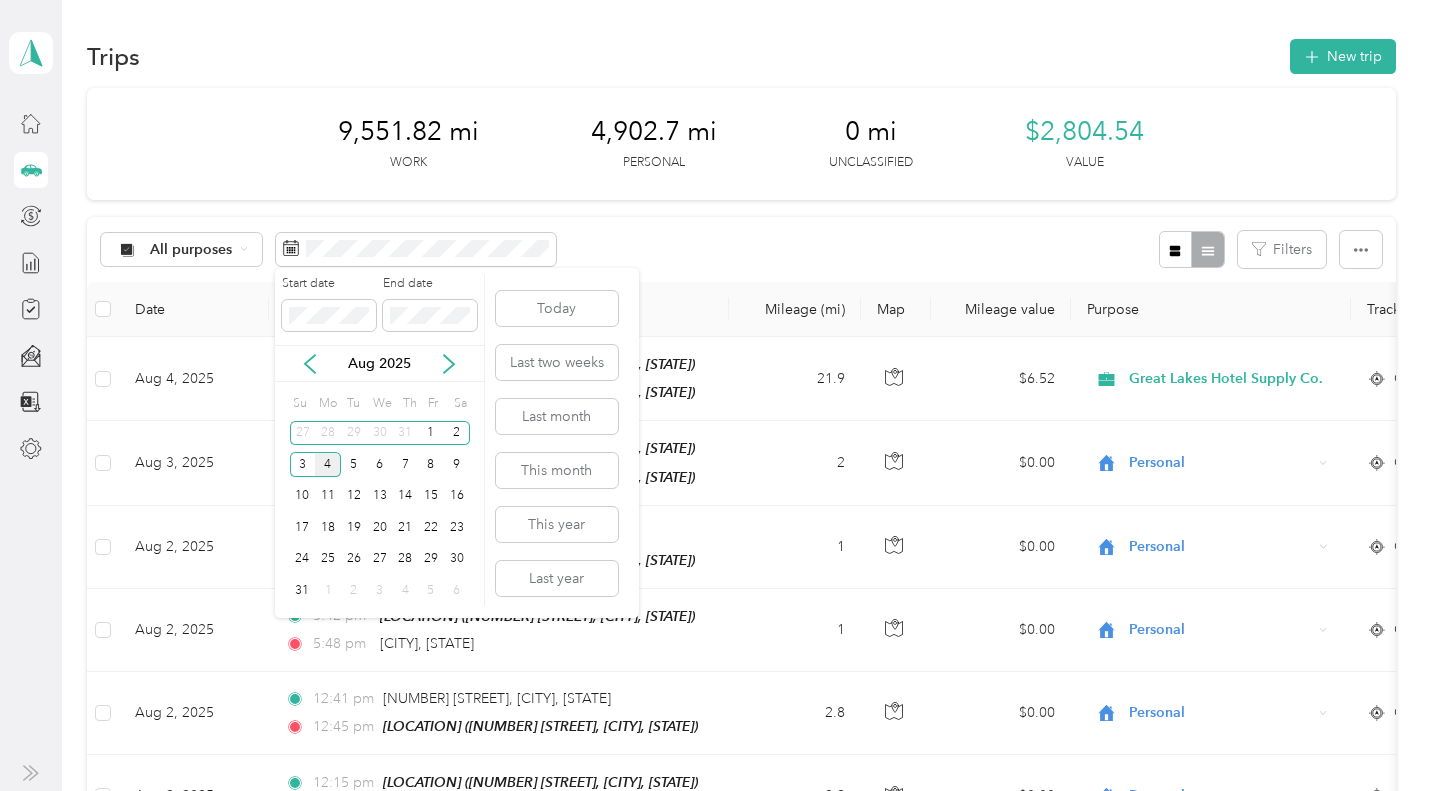 click 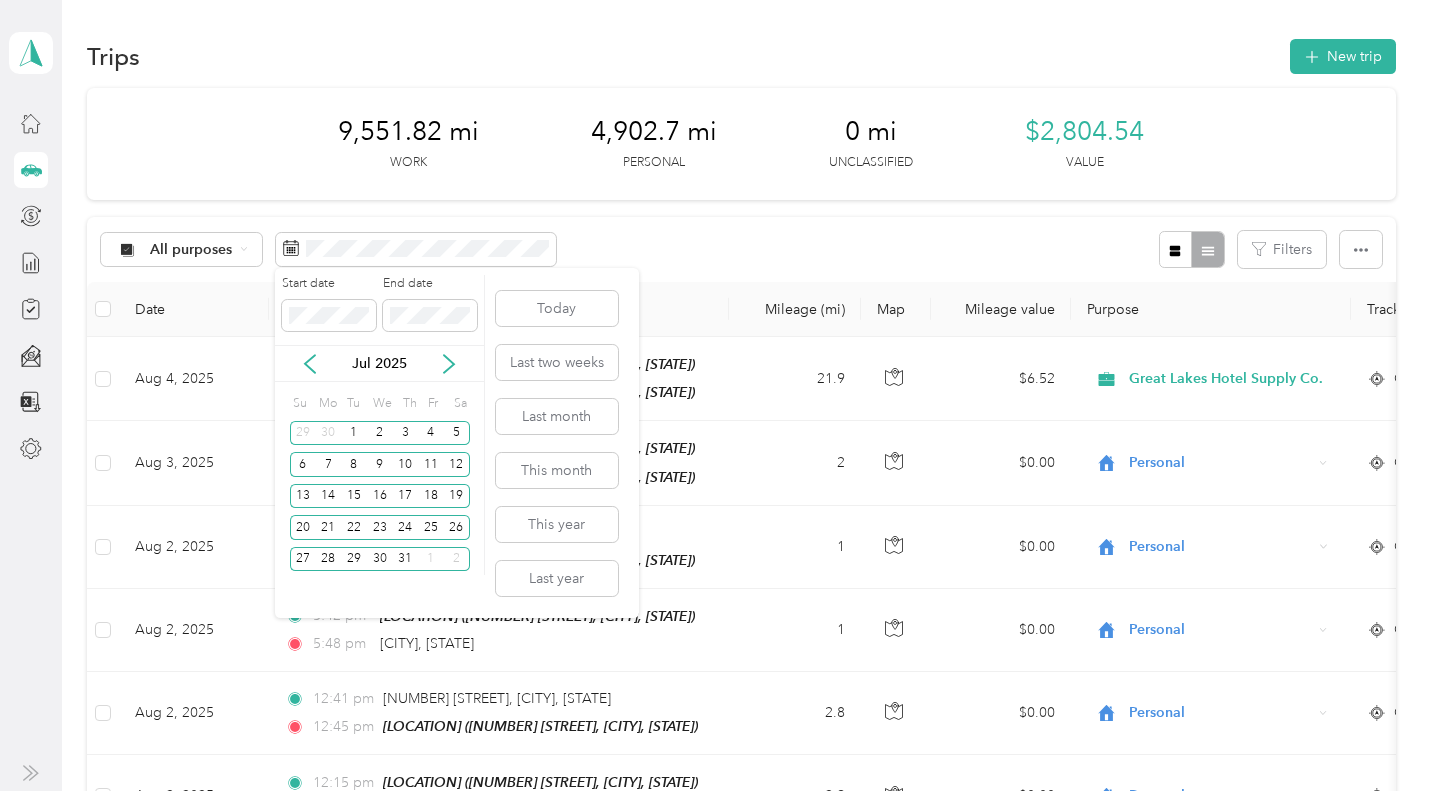 click on "1" at bounding box center (354, 433) 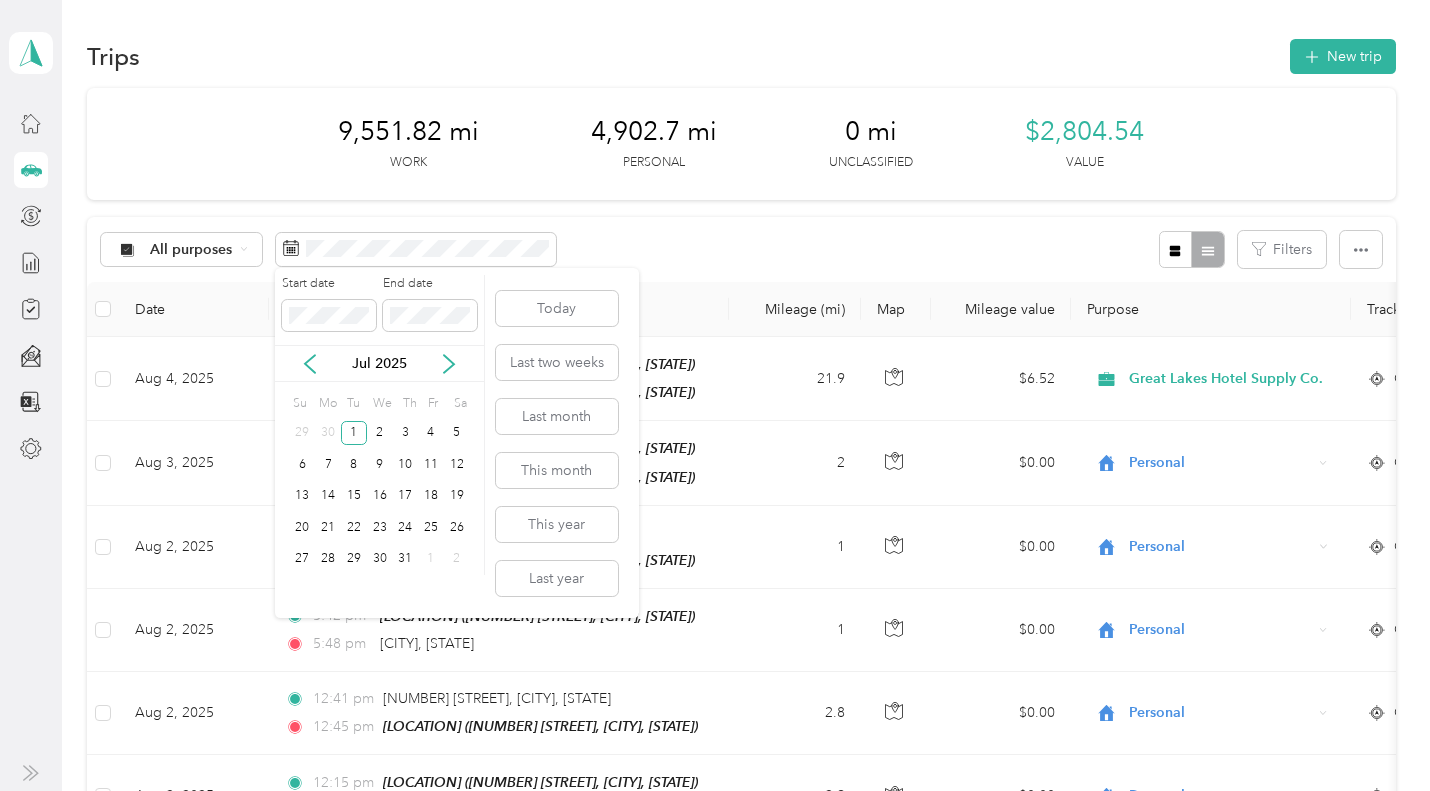 click on "31" at bounding box center [405, 559] 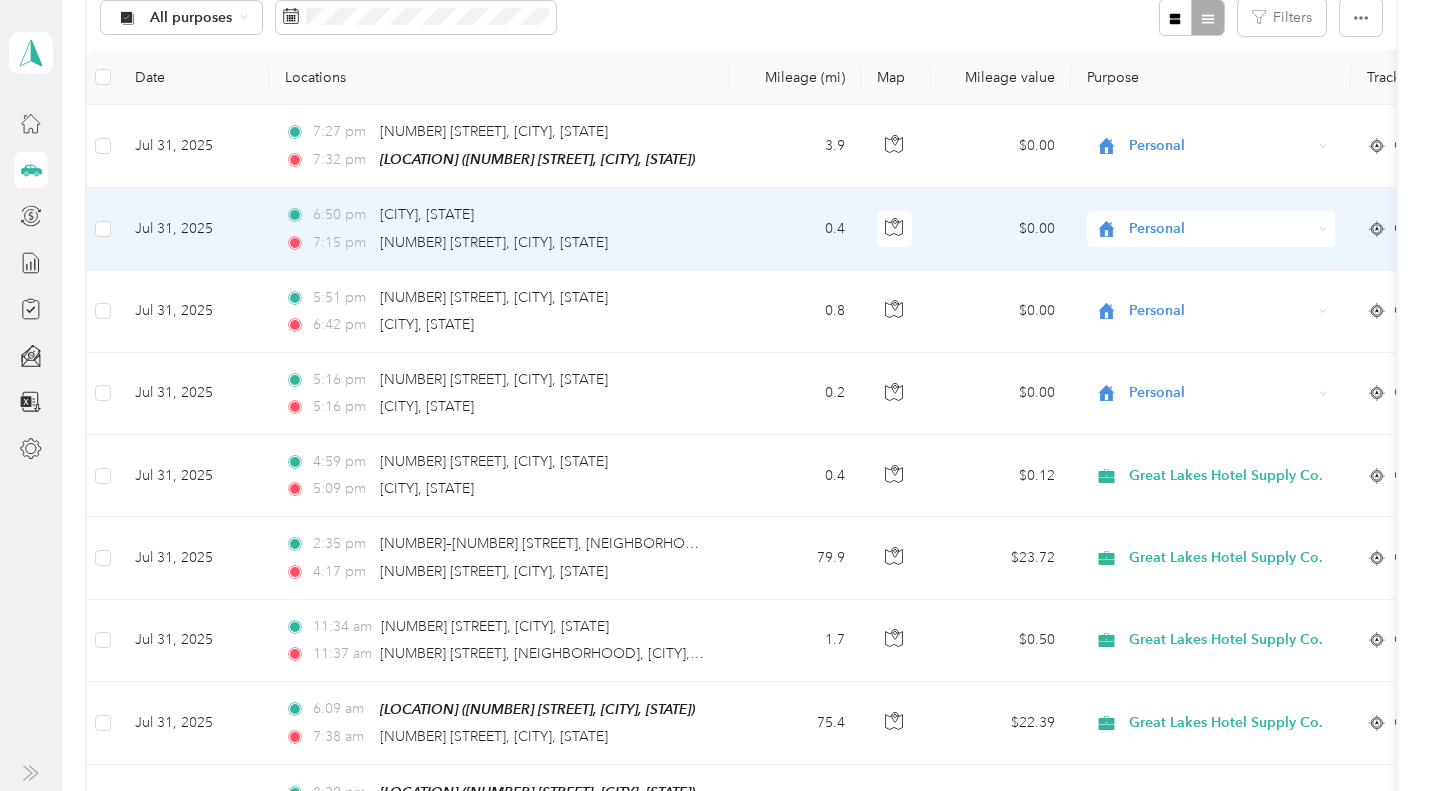 scroll, scrollTop: 300, scrollLeft: 0, axis: vertical 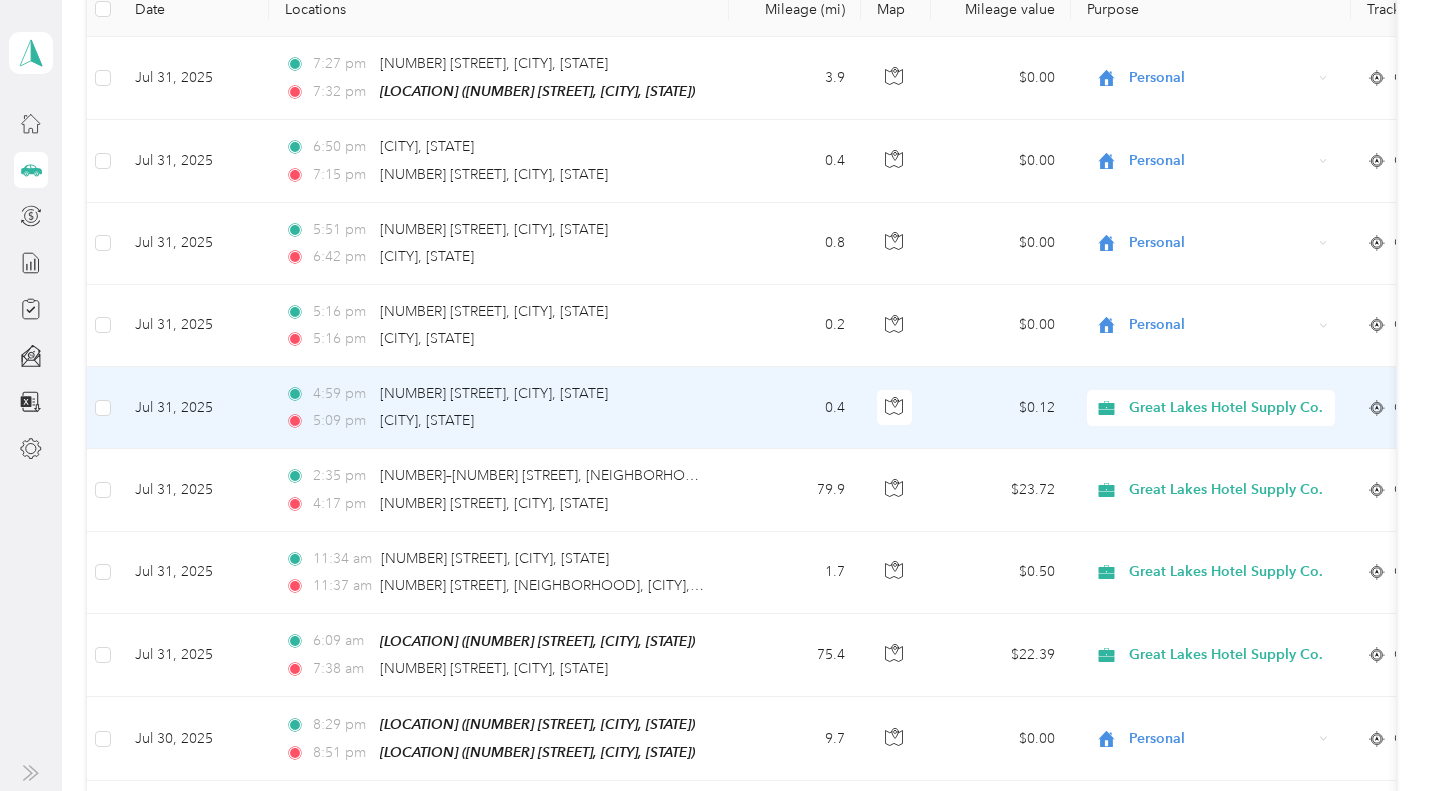 click on "Great Lakes Hotel Supply Co." at bounding box center (1226, 408) 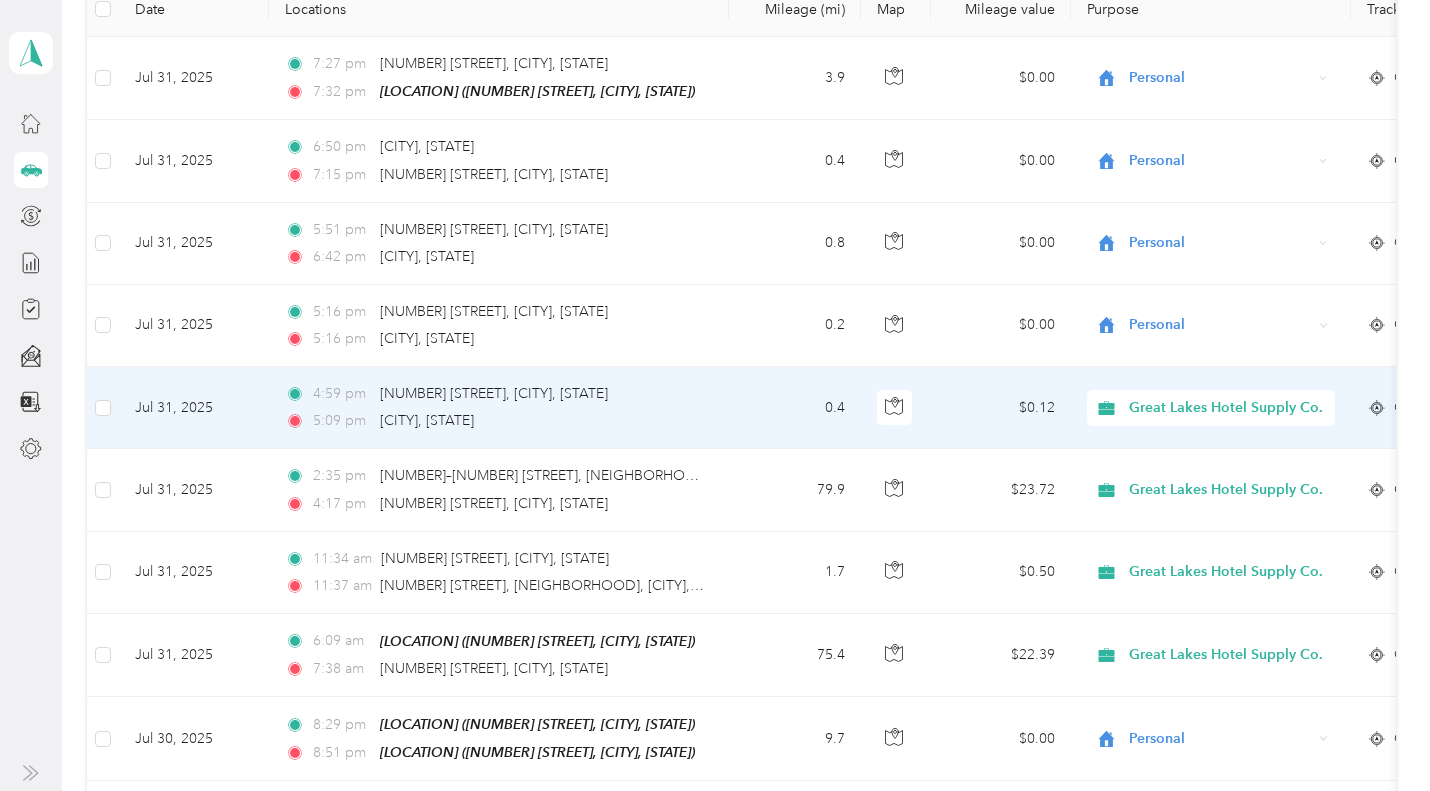 click on "Personal" at bounding box center [1245, 472] 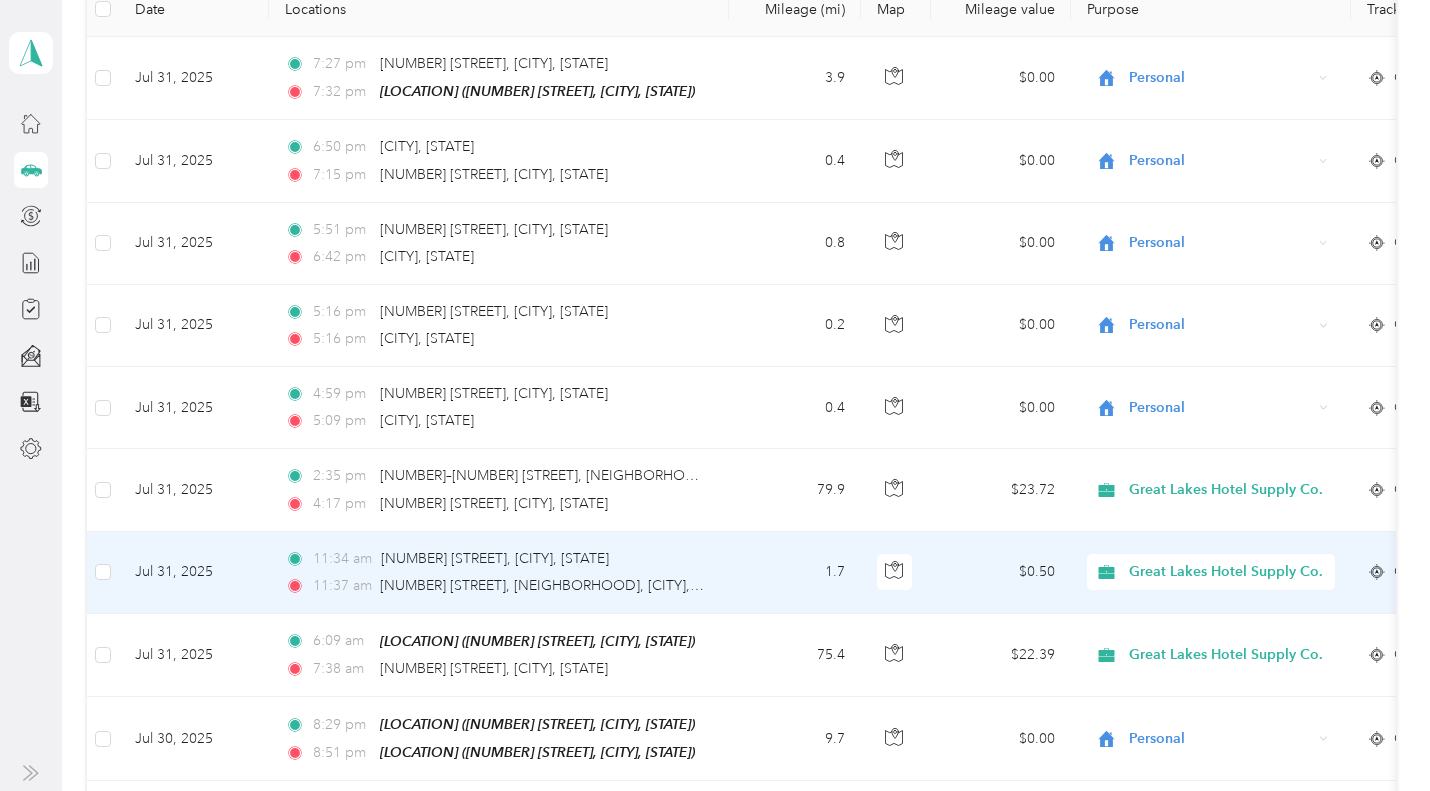 scroll, scrollTop: 400, scrollLeft: 0, axis: vertical 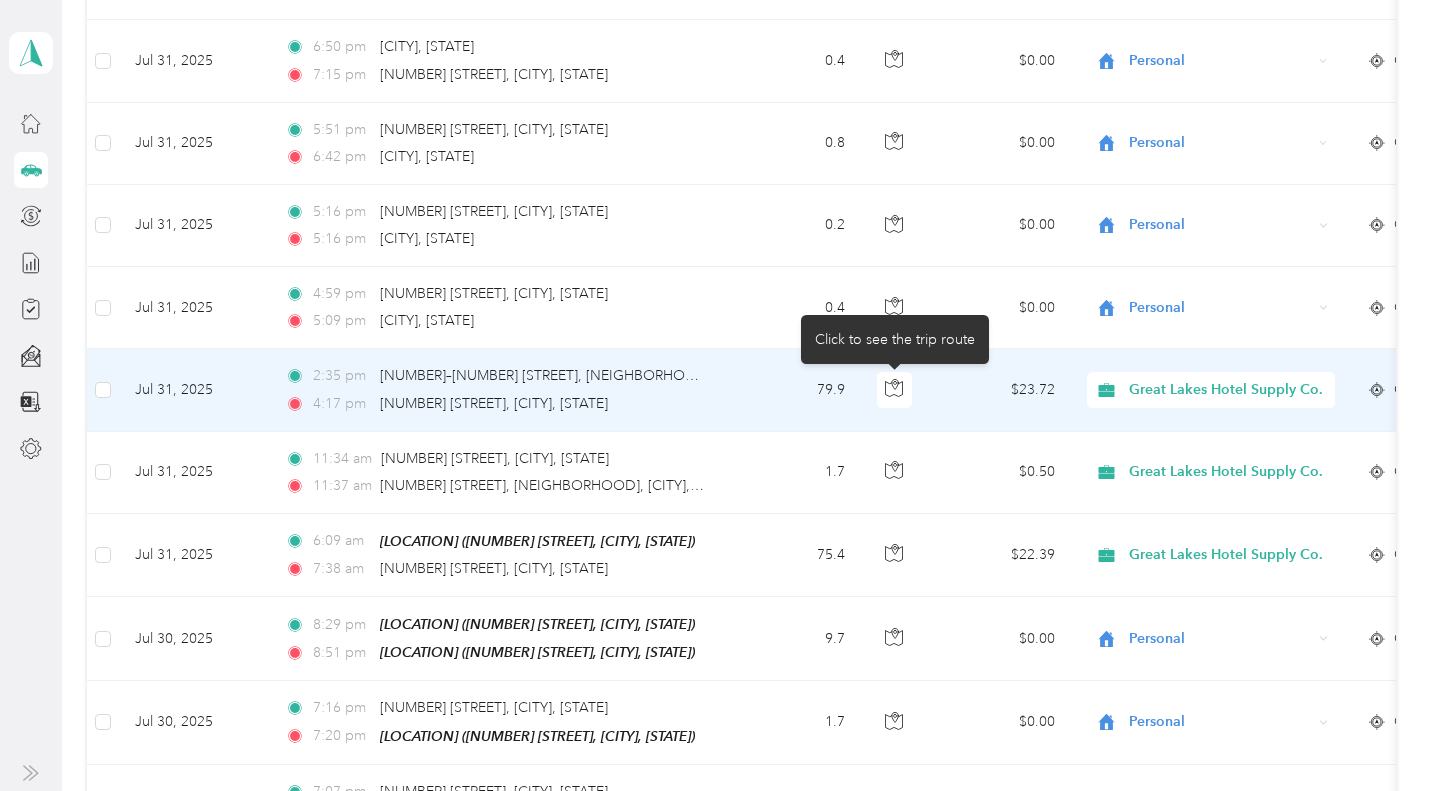 click at bounding box center [895, 390] 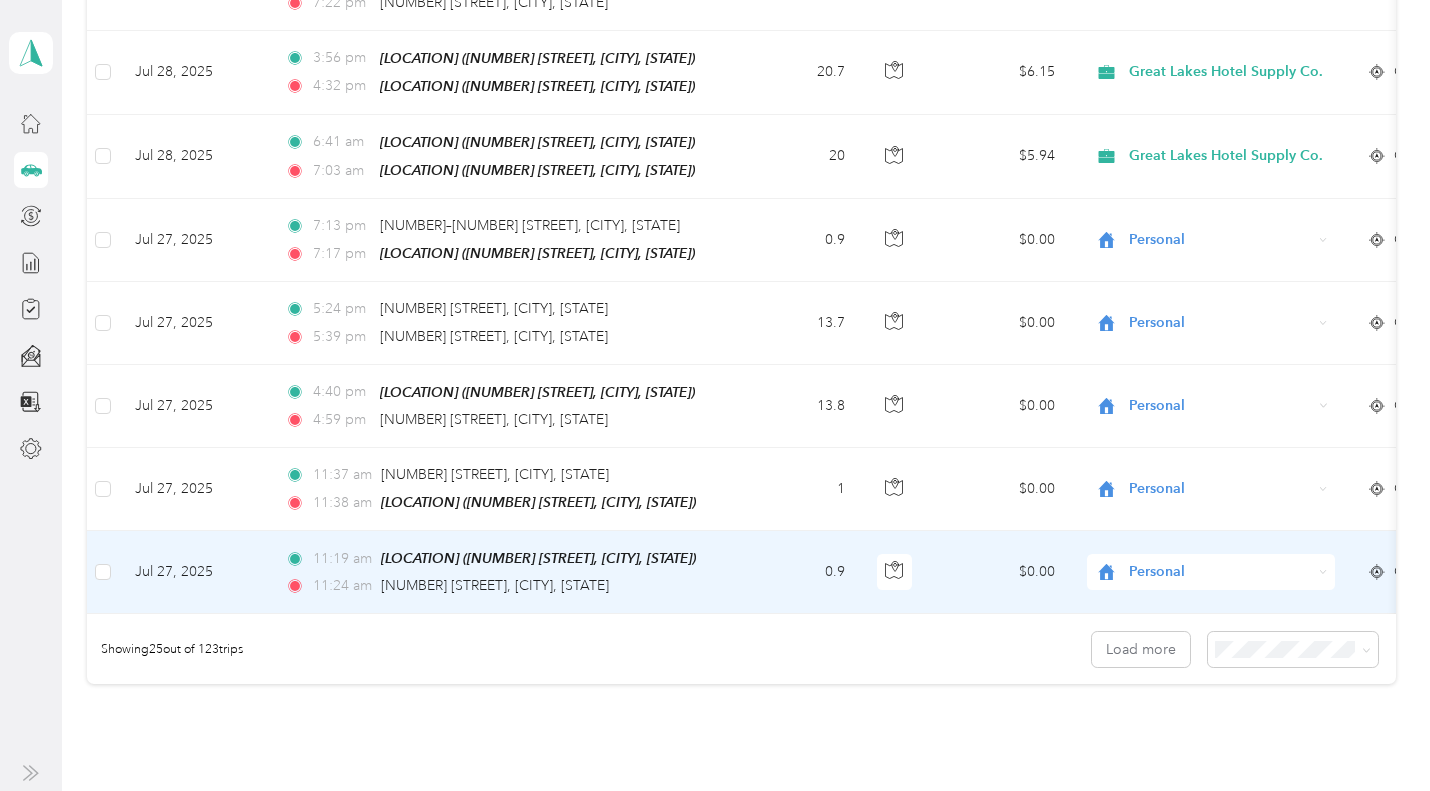 scroll, scrollTop: 1900, scrollLeft: 0, axis: vertical 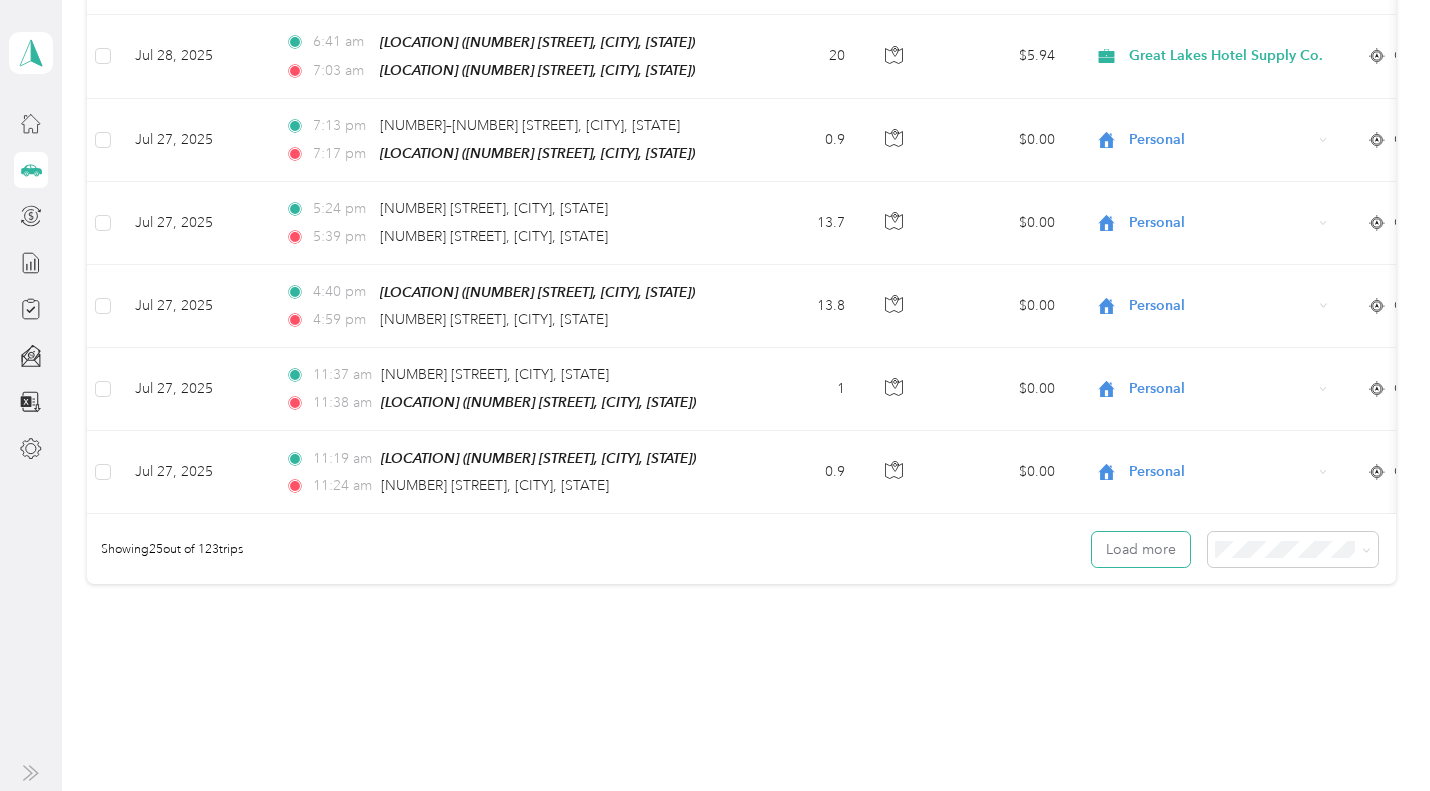 click on "Load more" at bounding box center (1141, 549) 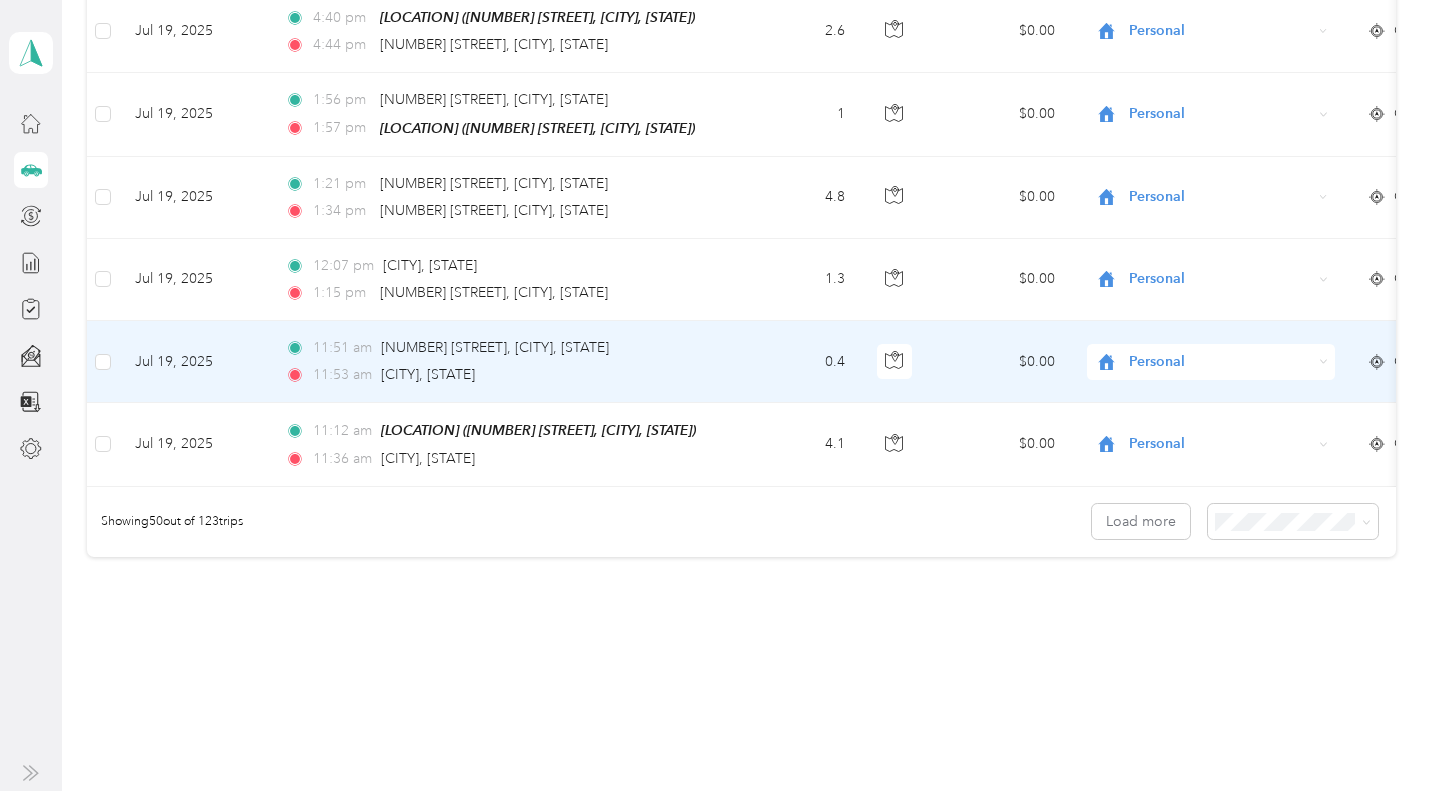 scroll, scrollTop: 4040, scrollLeft: 0, axis: vertical 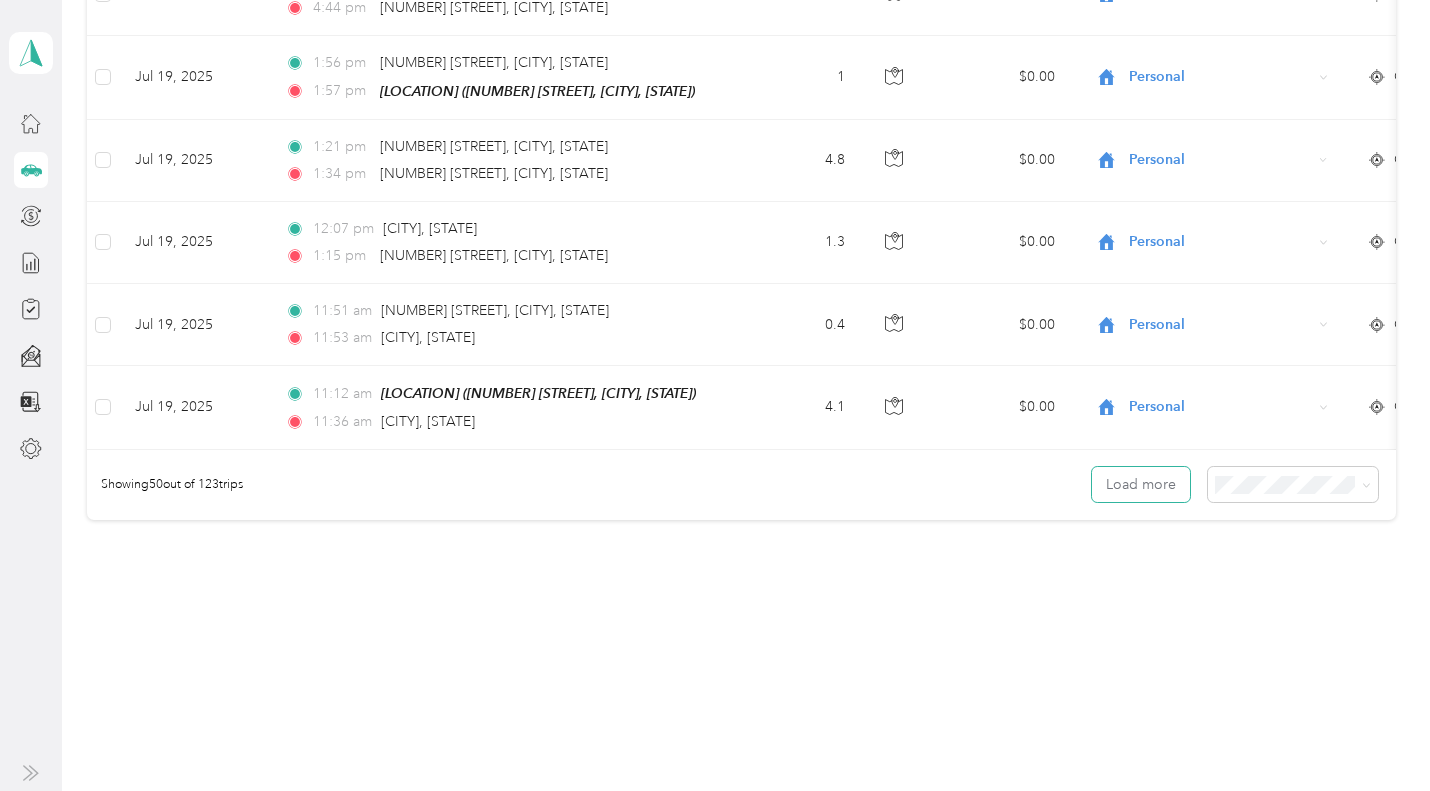 click on "Load more" at bounding box center [1141, 484] 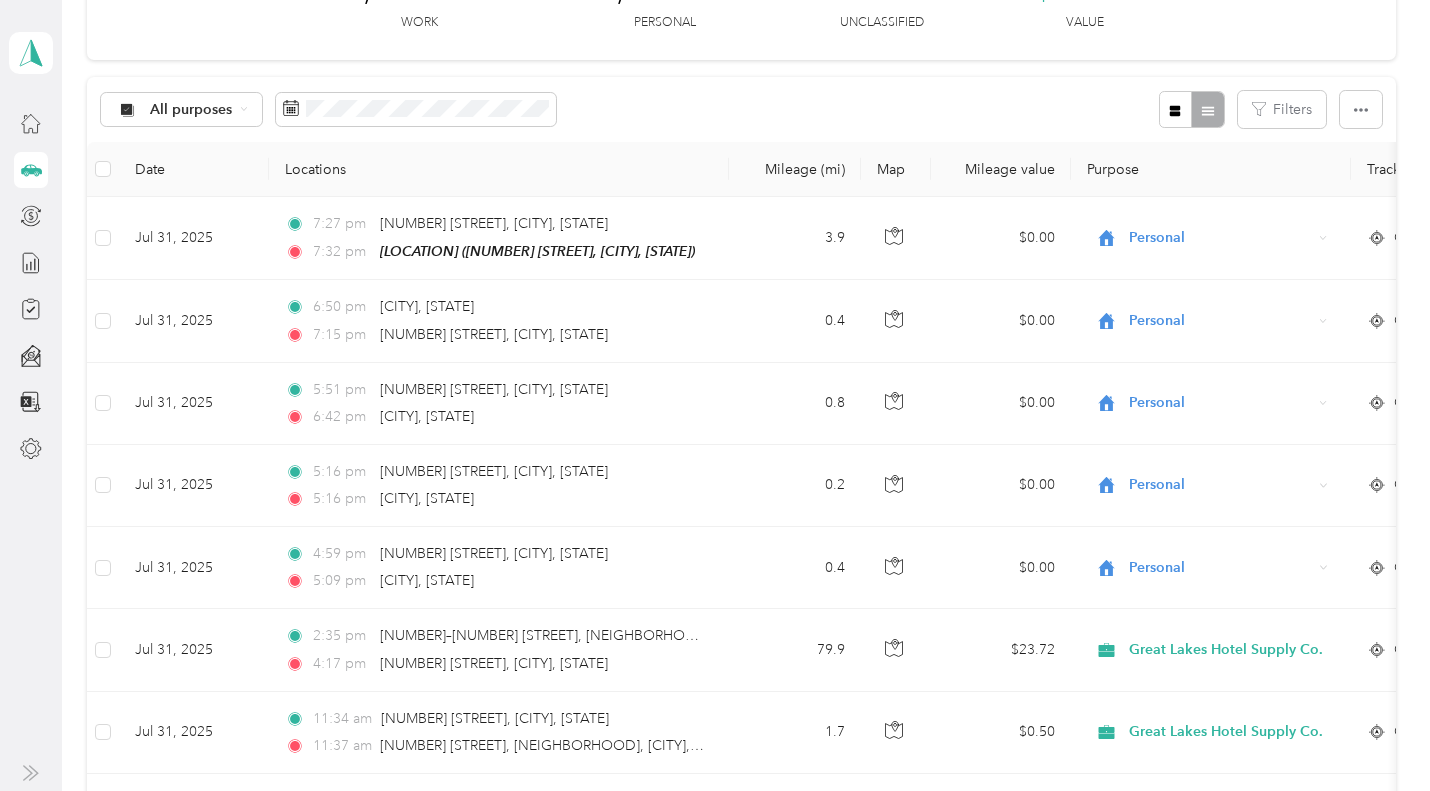 scroll, scrollTop: 0, scrollLeft: 0, axis: both 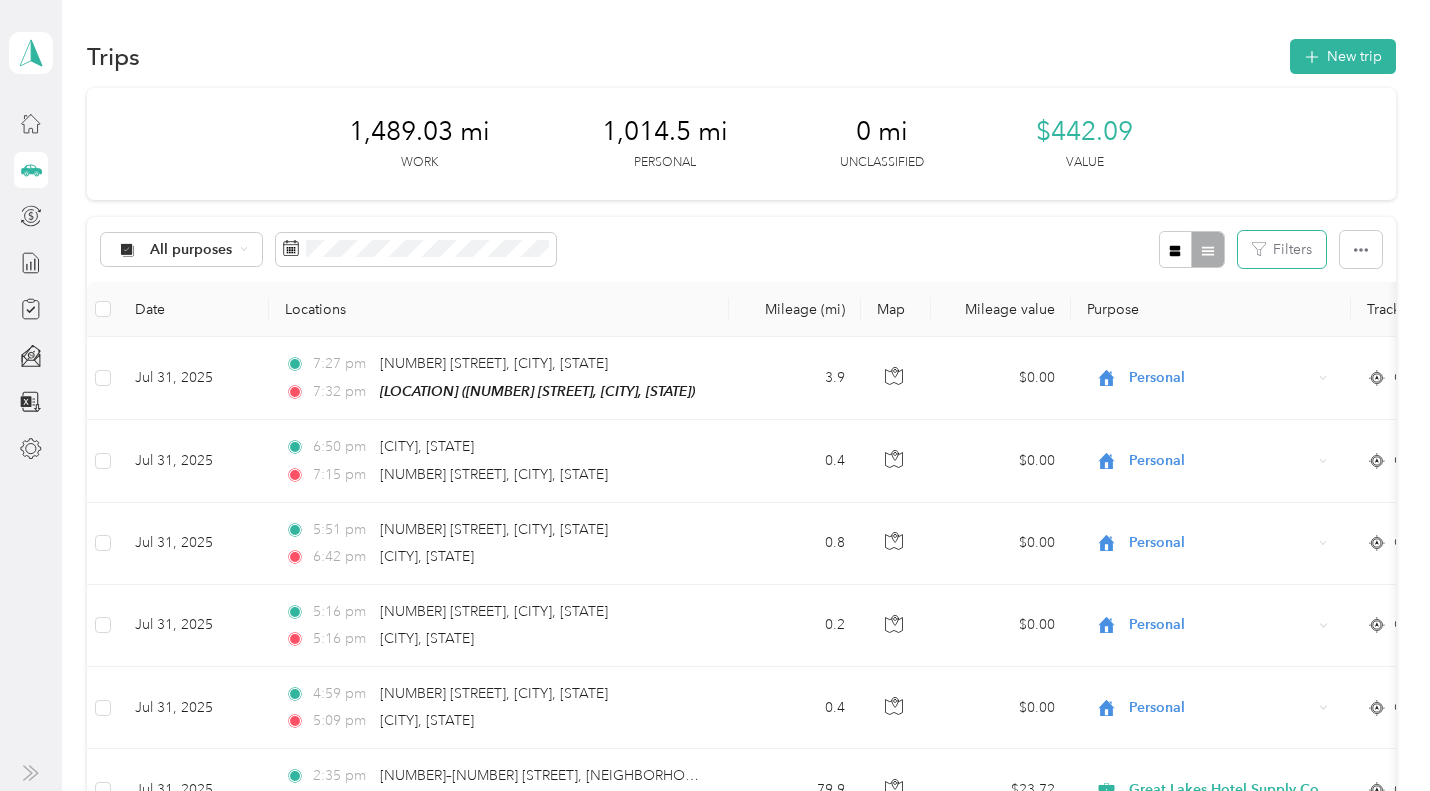 click on "Filters" at bounding box center (1282, 249) 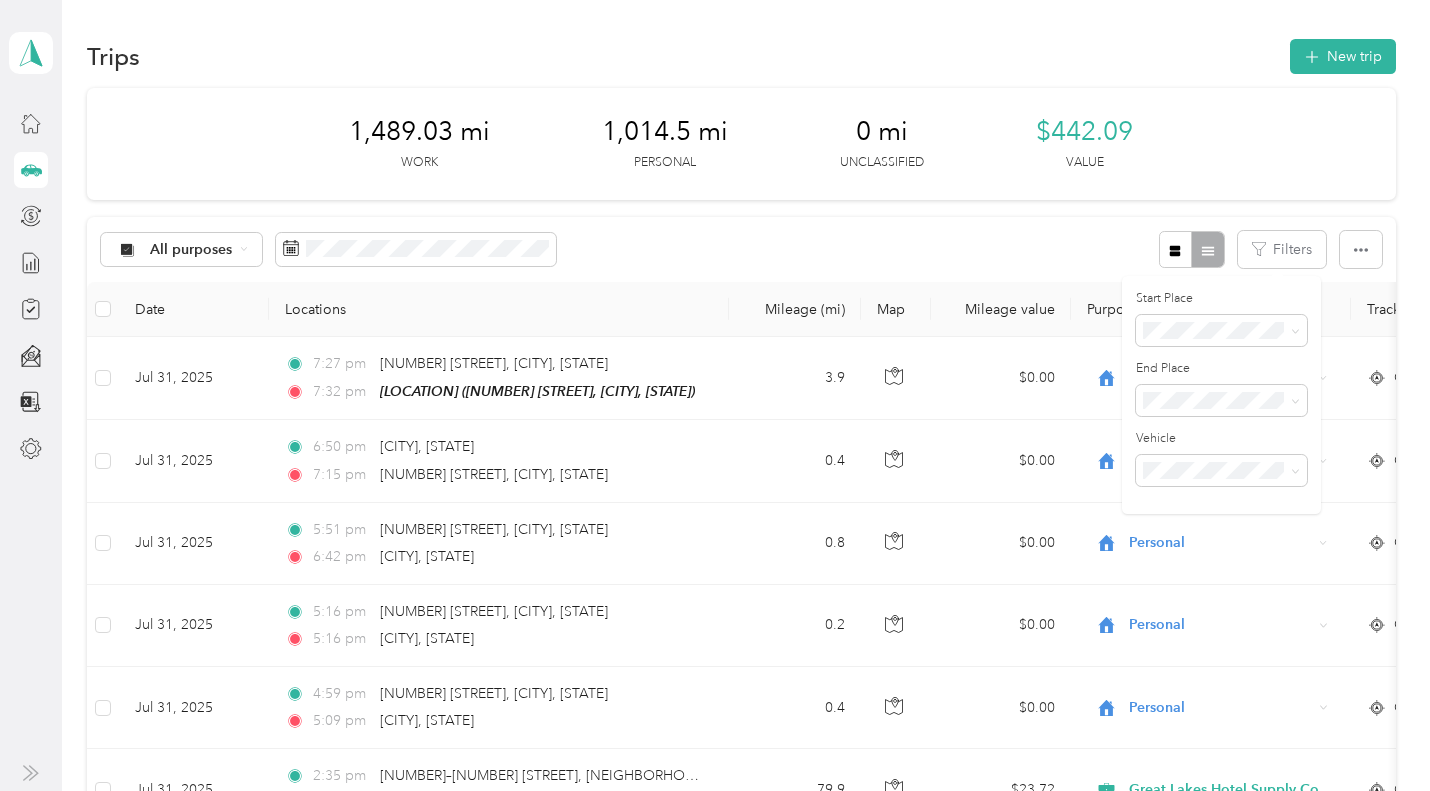 click on "All purposes Filters" at bounding box center [741, 249] 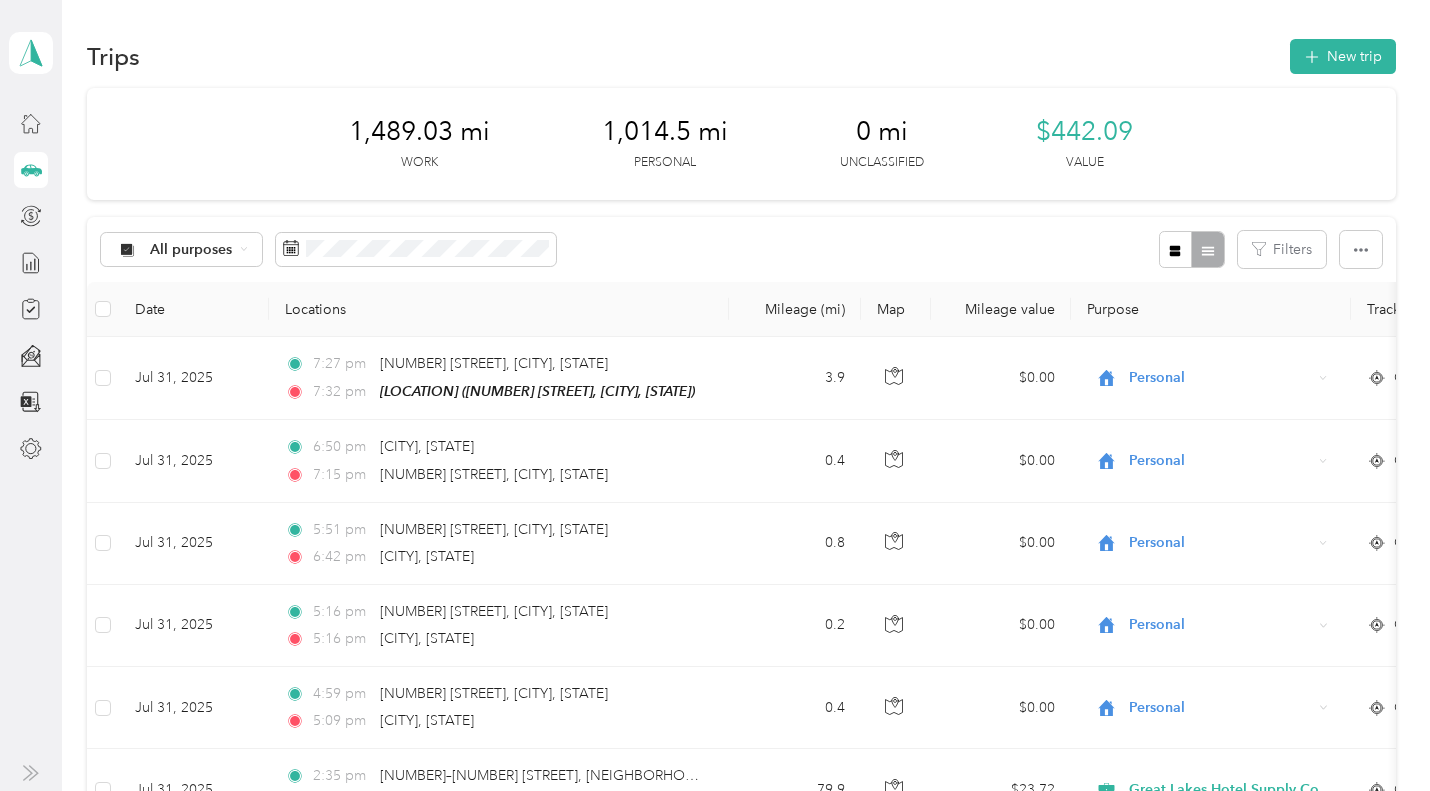 click on "All purposes" at bounding box center (182, 250) 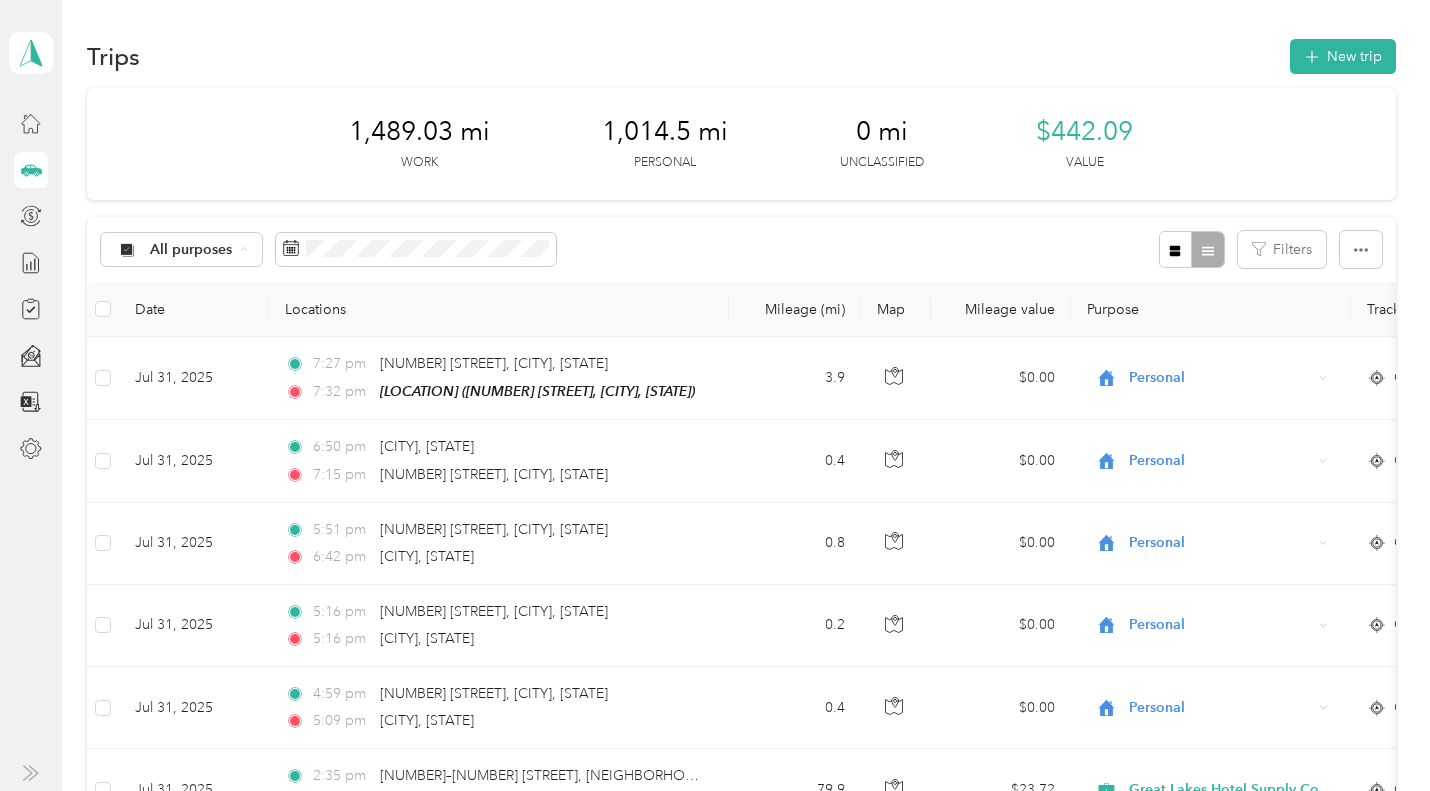 click on "Great Lakes Hotel Supply Co." at bounding box center (247, 355) 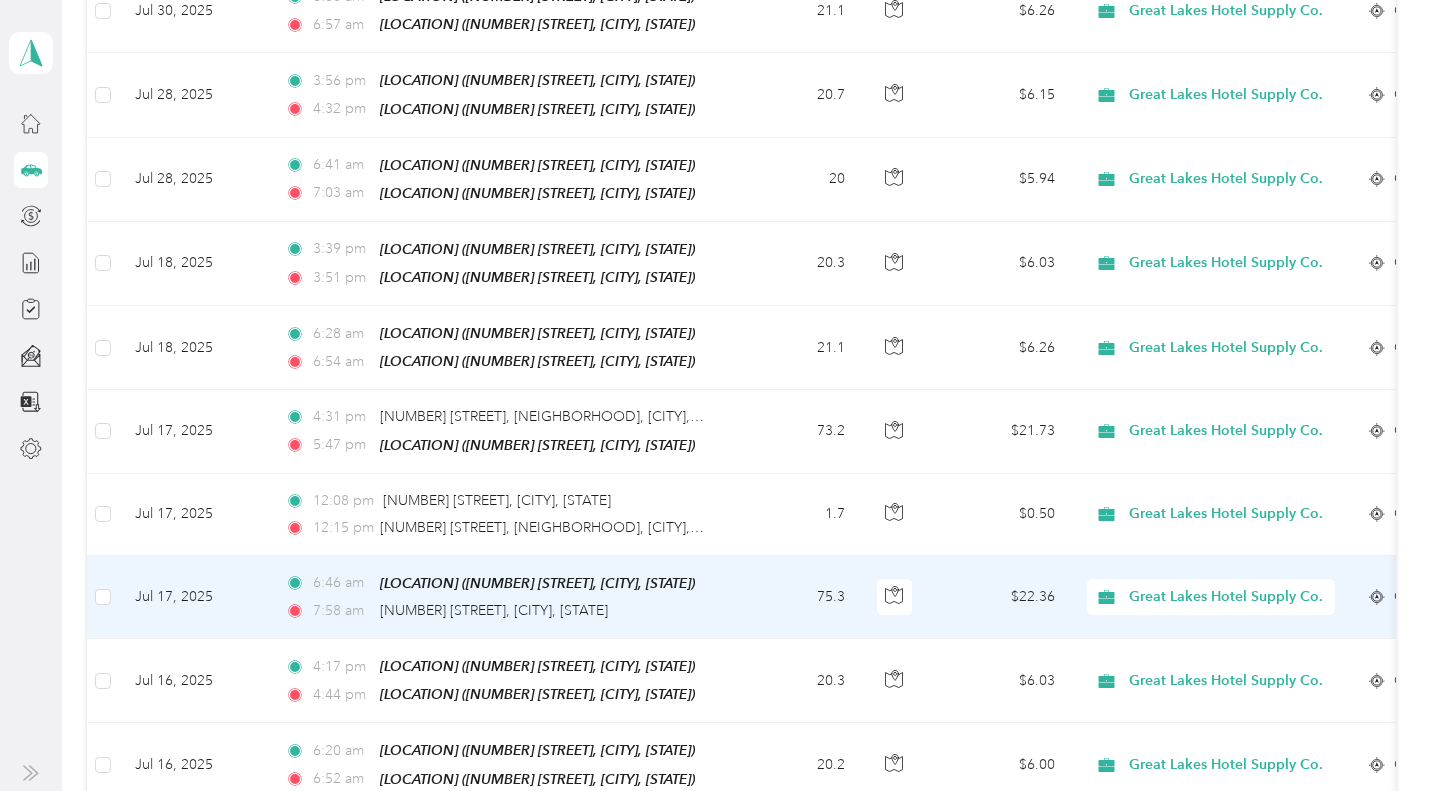 scroll, scrollTop: 800, scrollLeft: 0, axis: vertical 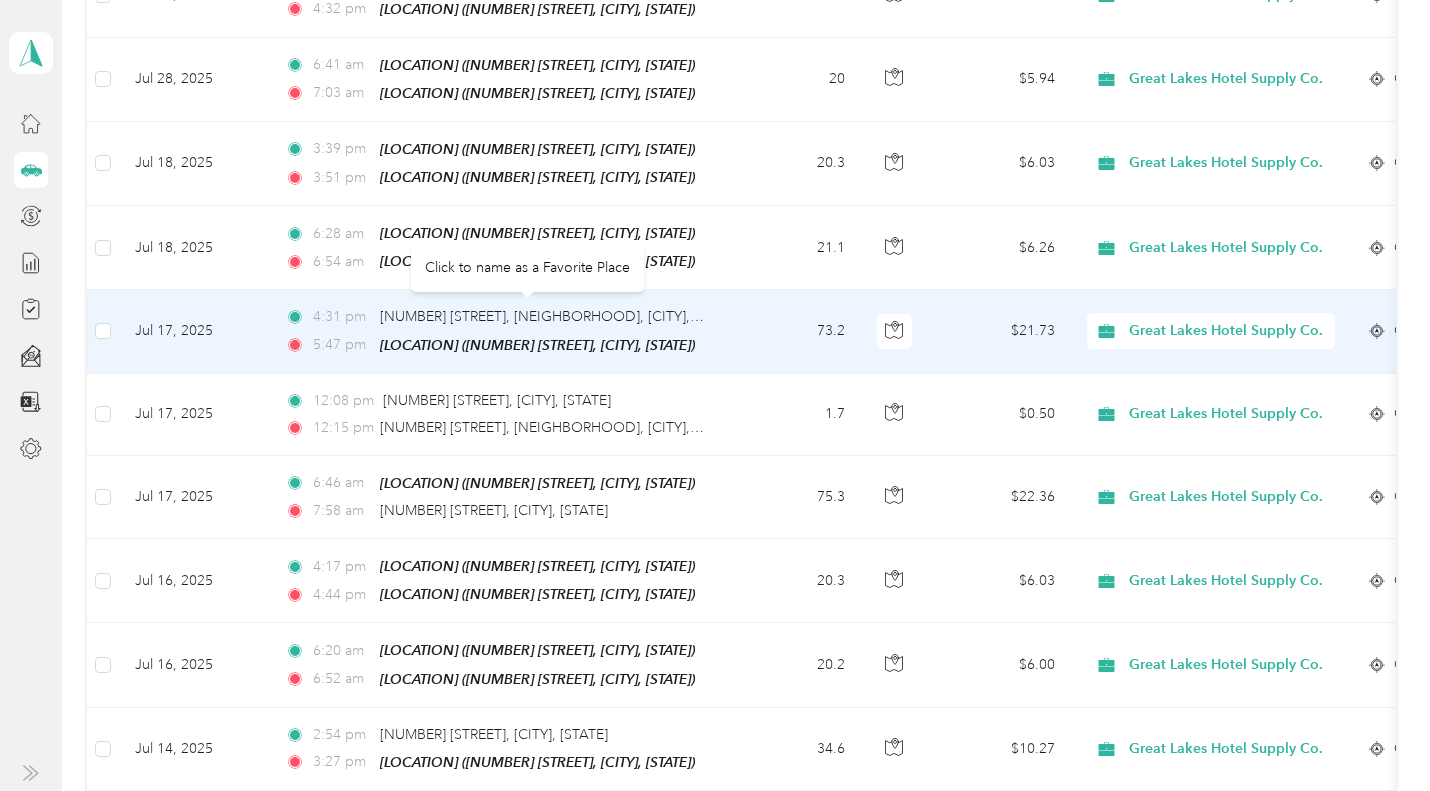 click on "[NUMBER] [STREET], [NEIGHBORHOOD], [CITY], [STATE]" at bounding box center (561, 316) 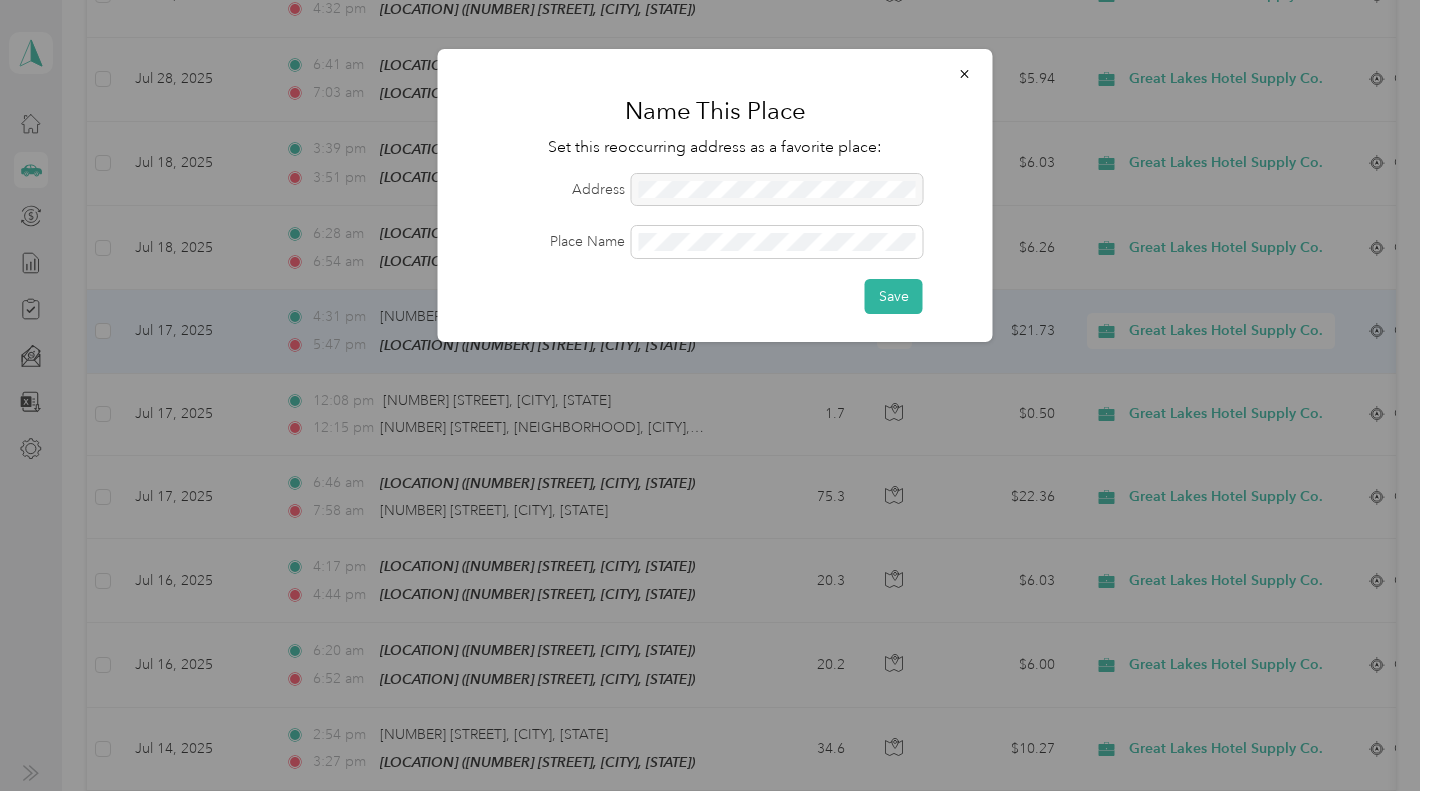 click 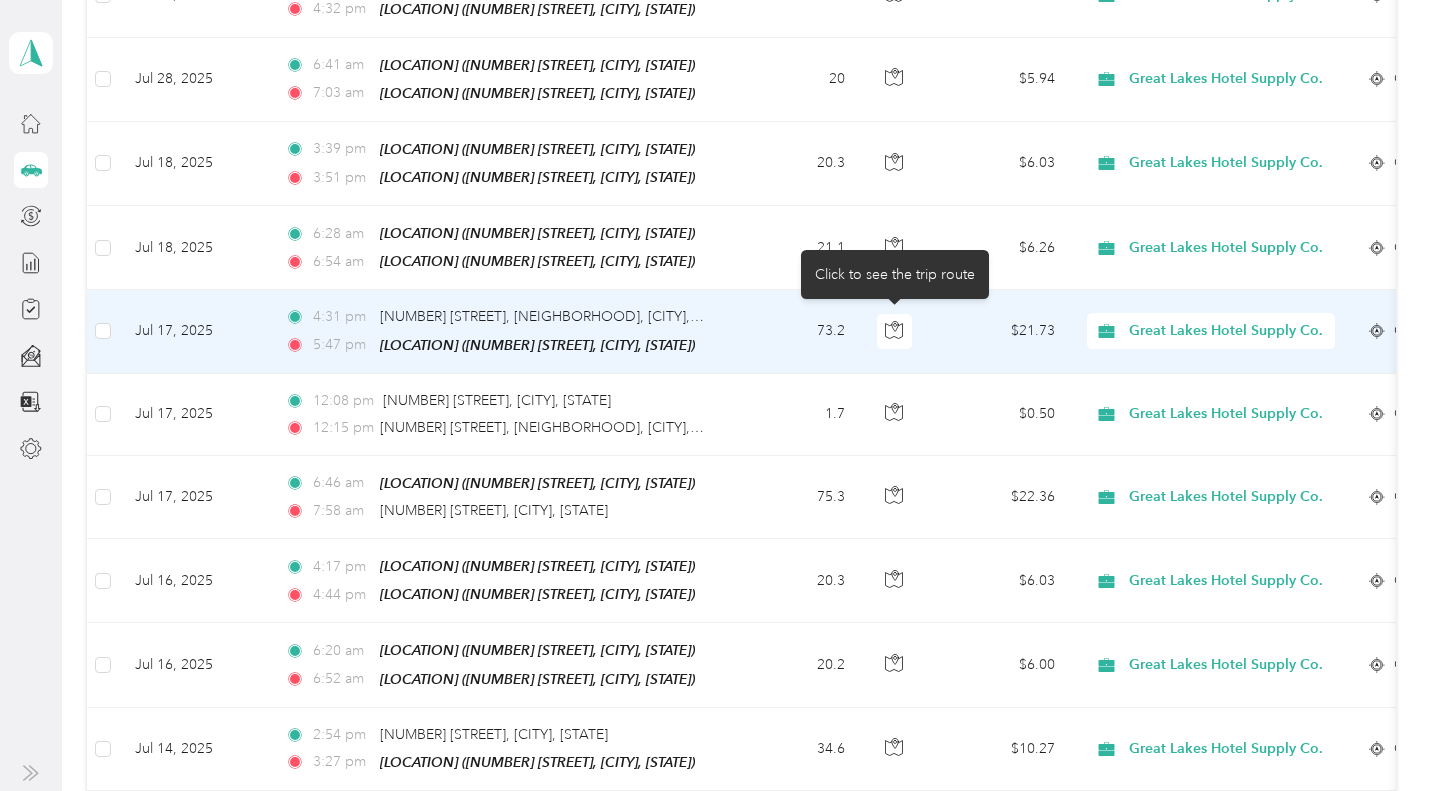 click 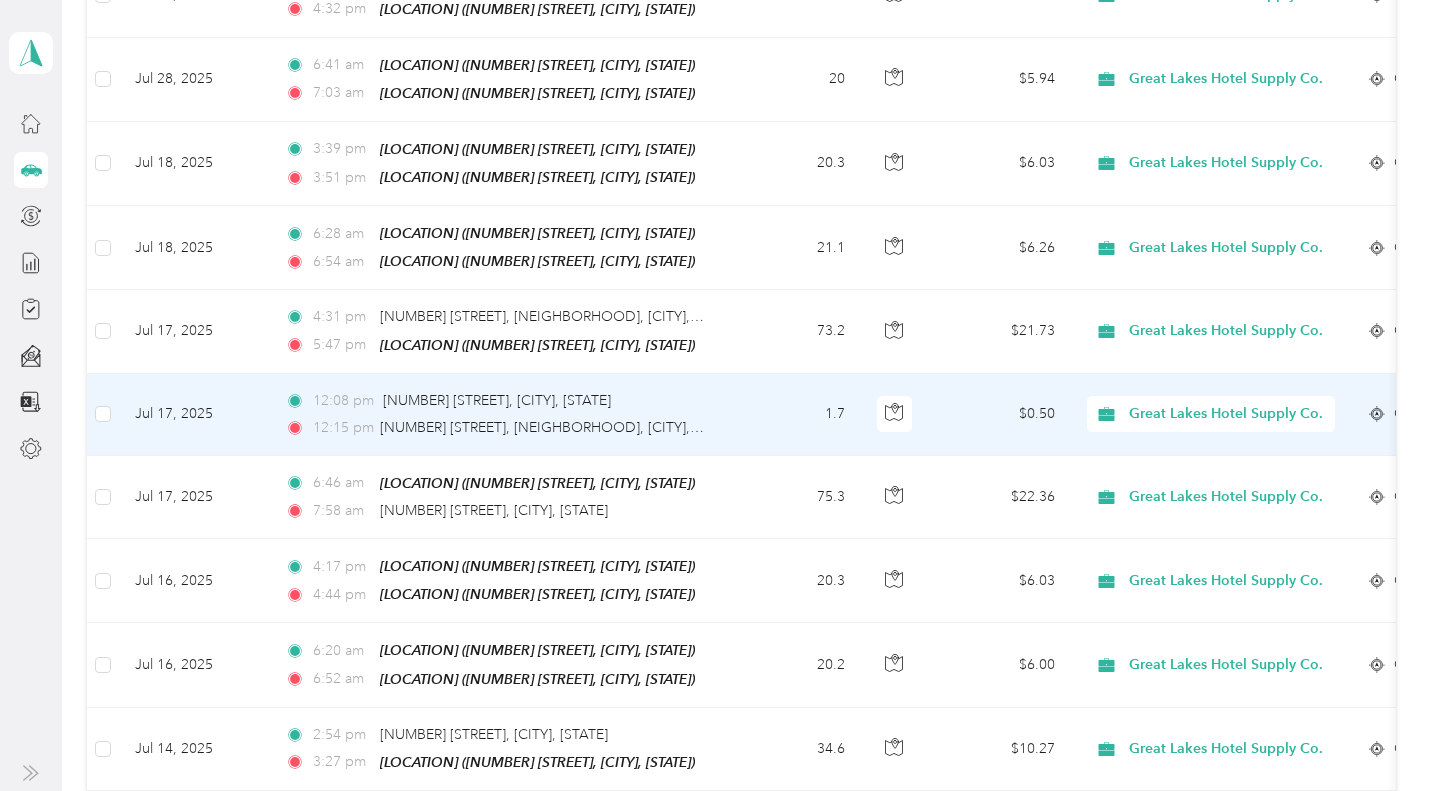 click on "[TIME] [NUMBER] [STREET], [CITY], [STATE]" at bounding box center (495, 401) 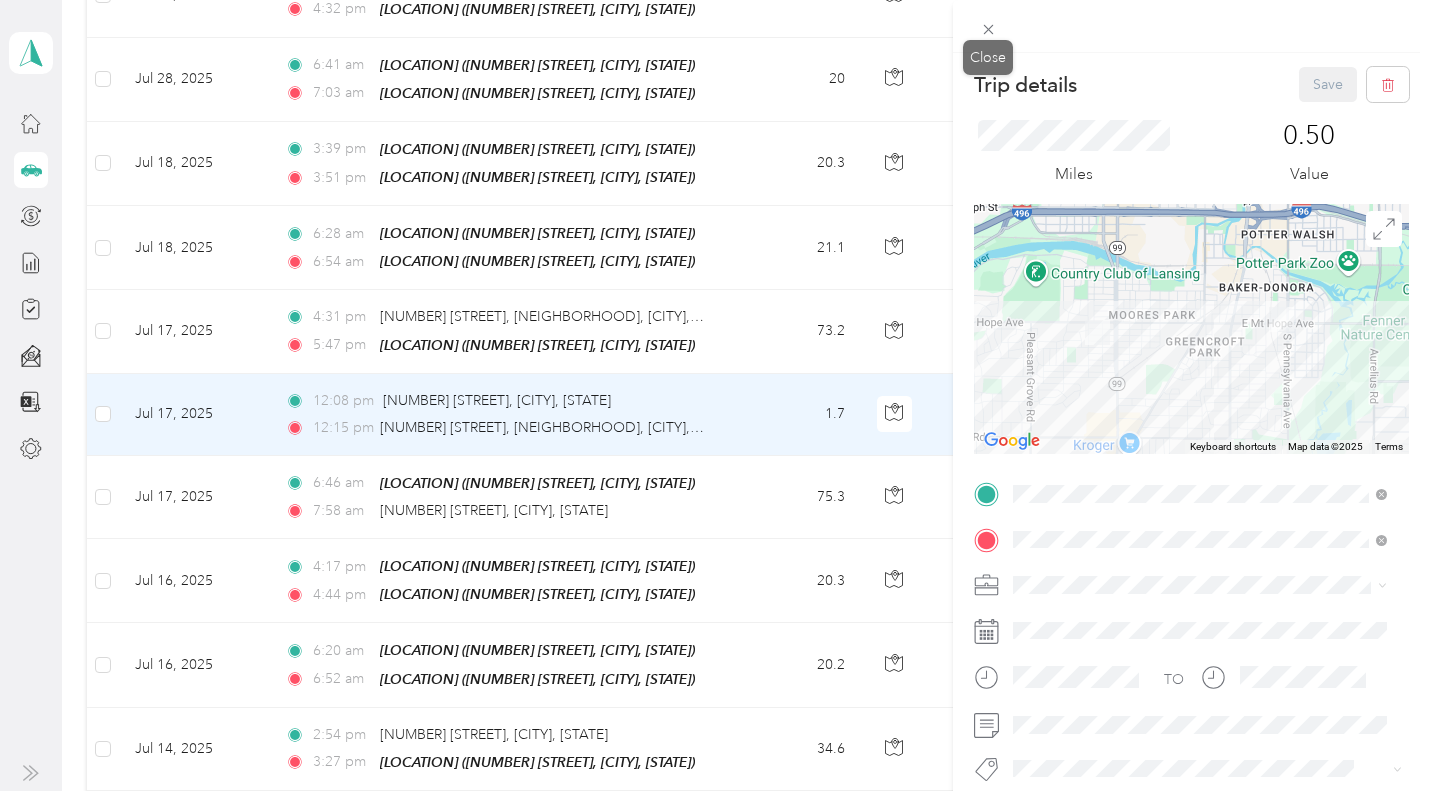 click 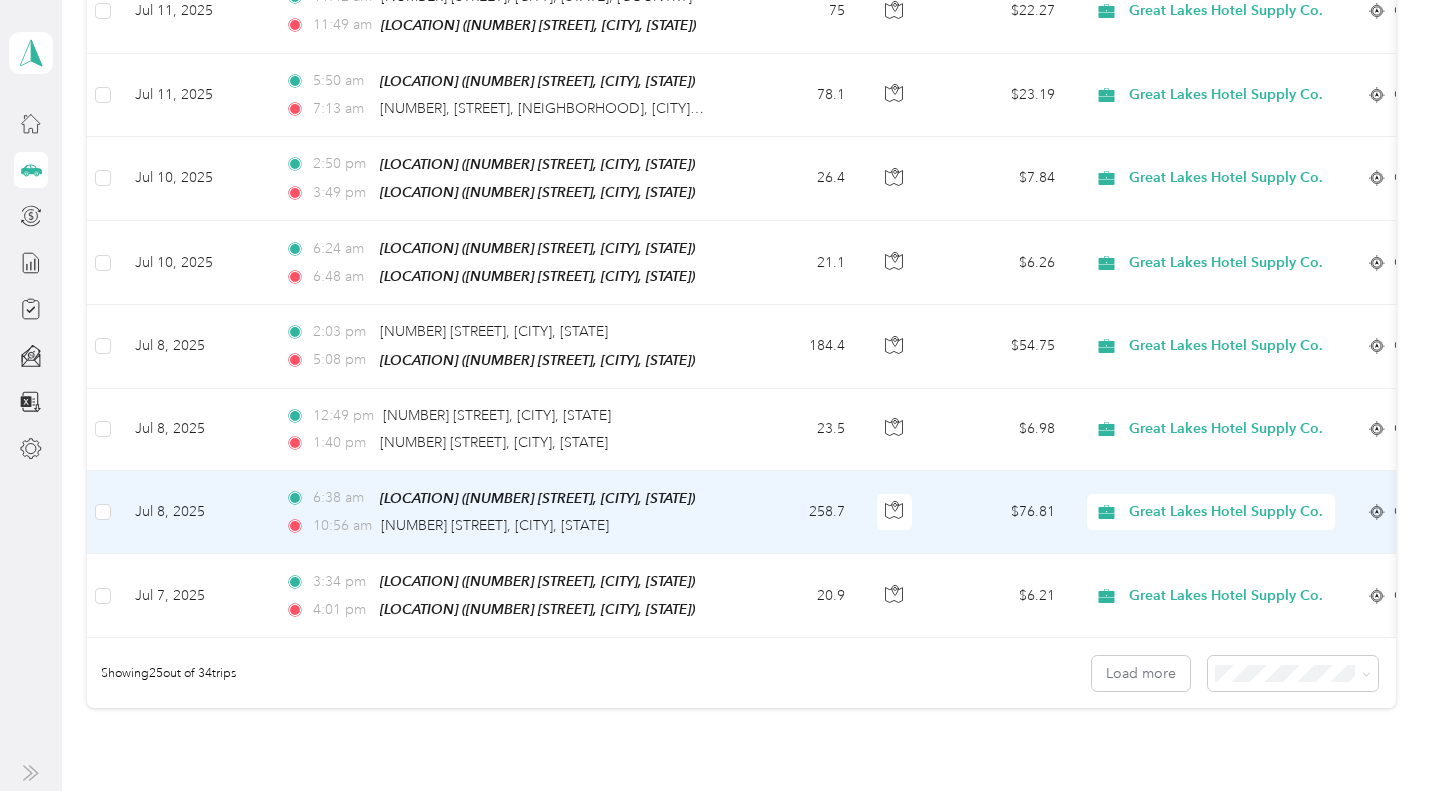 scroll, scrollTop: 1800, scrollLeft: 0, axis: vertical 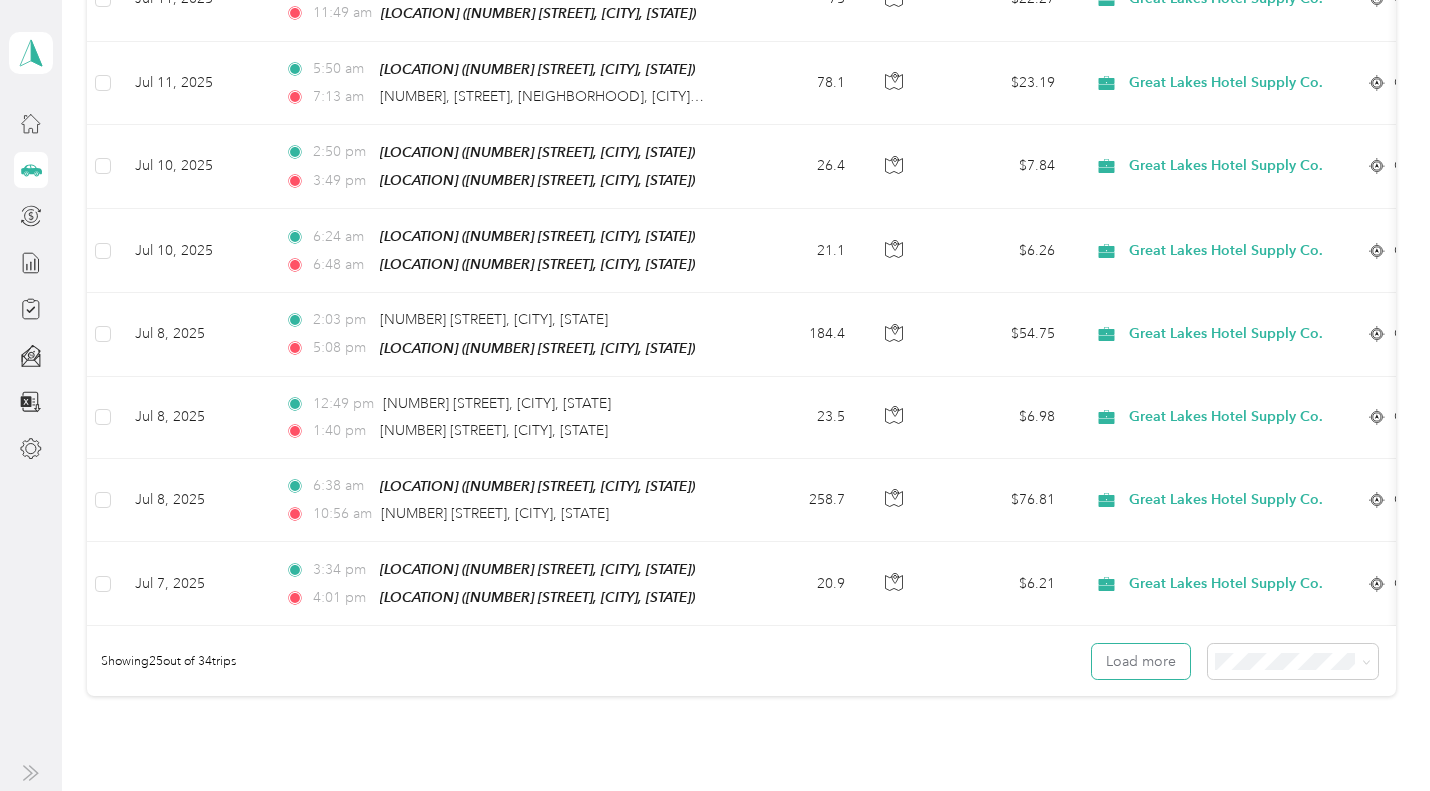 click on "Load more" at bounding box center [1141, 661] 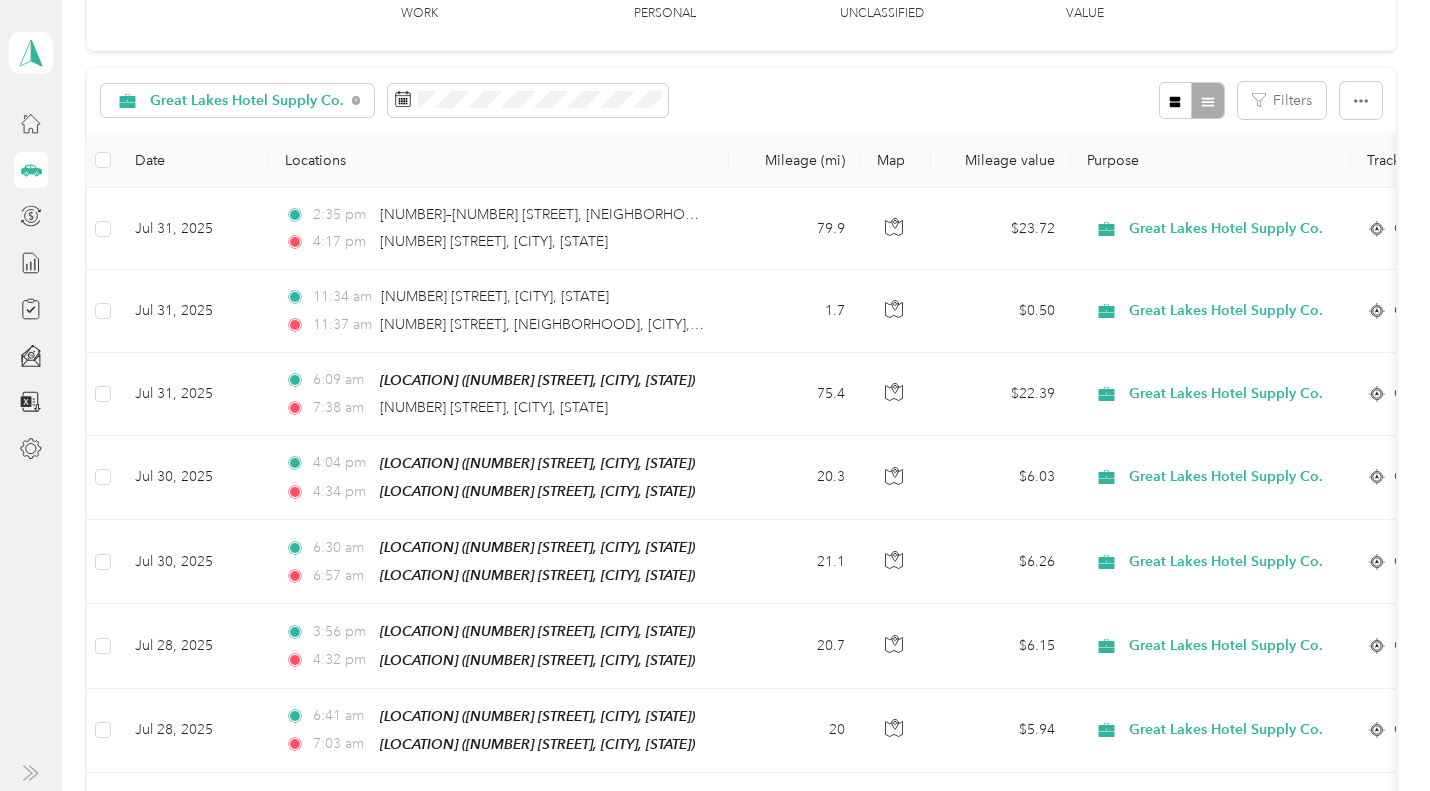scroll, scrollTop: 0, scrollLeft: 0, axis: both 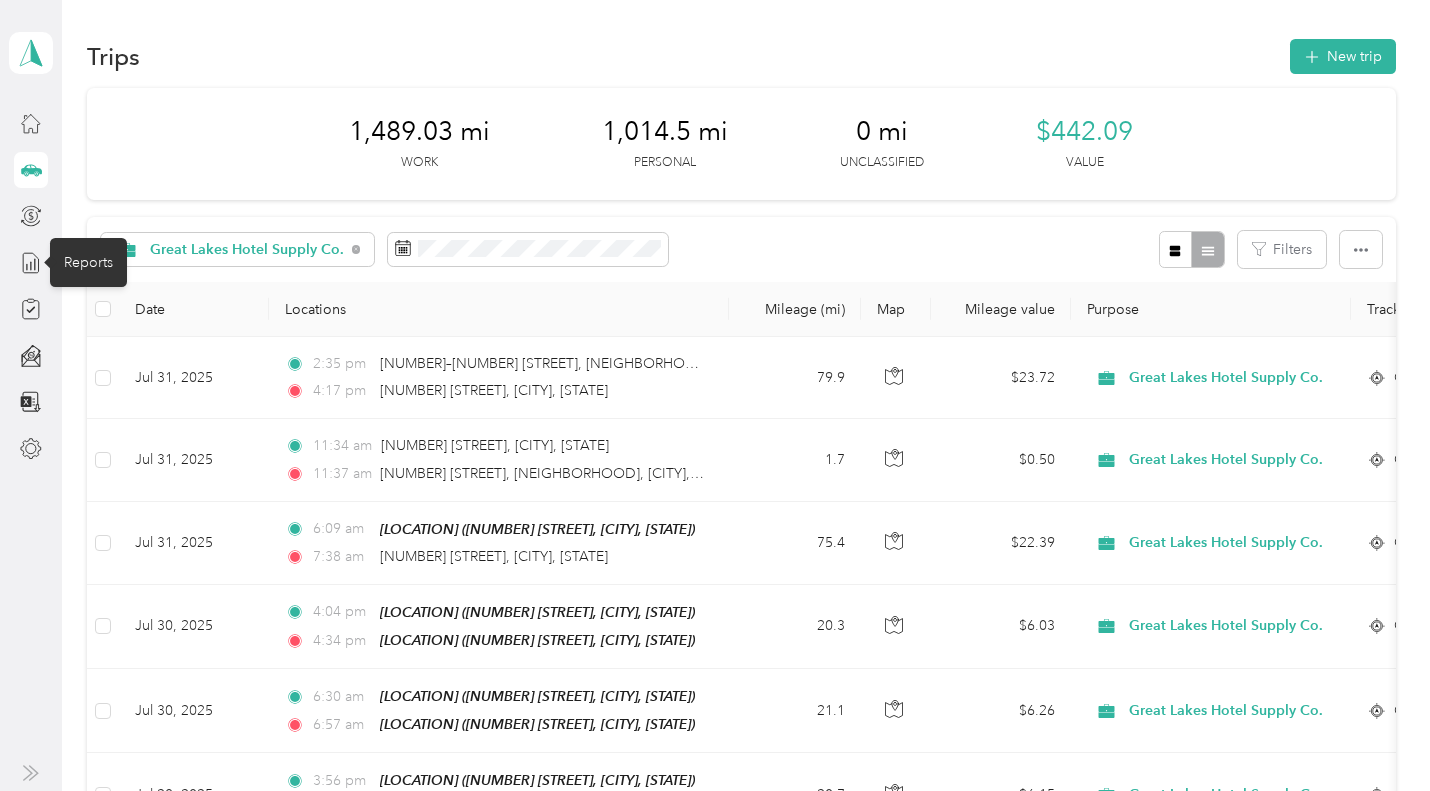 click 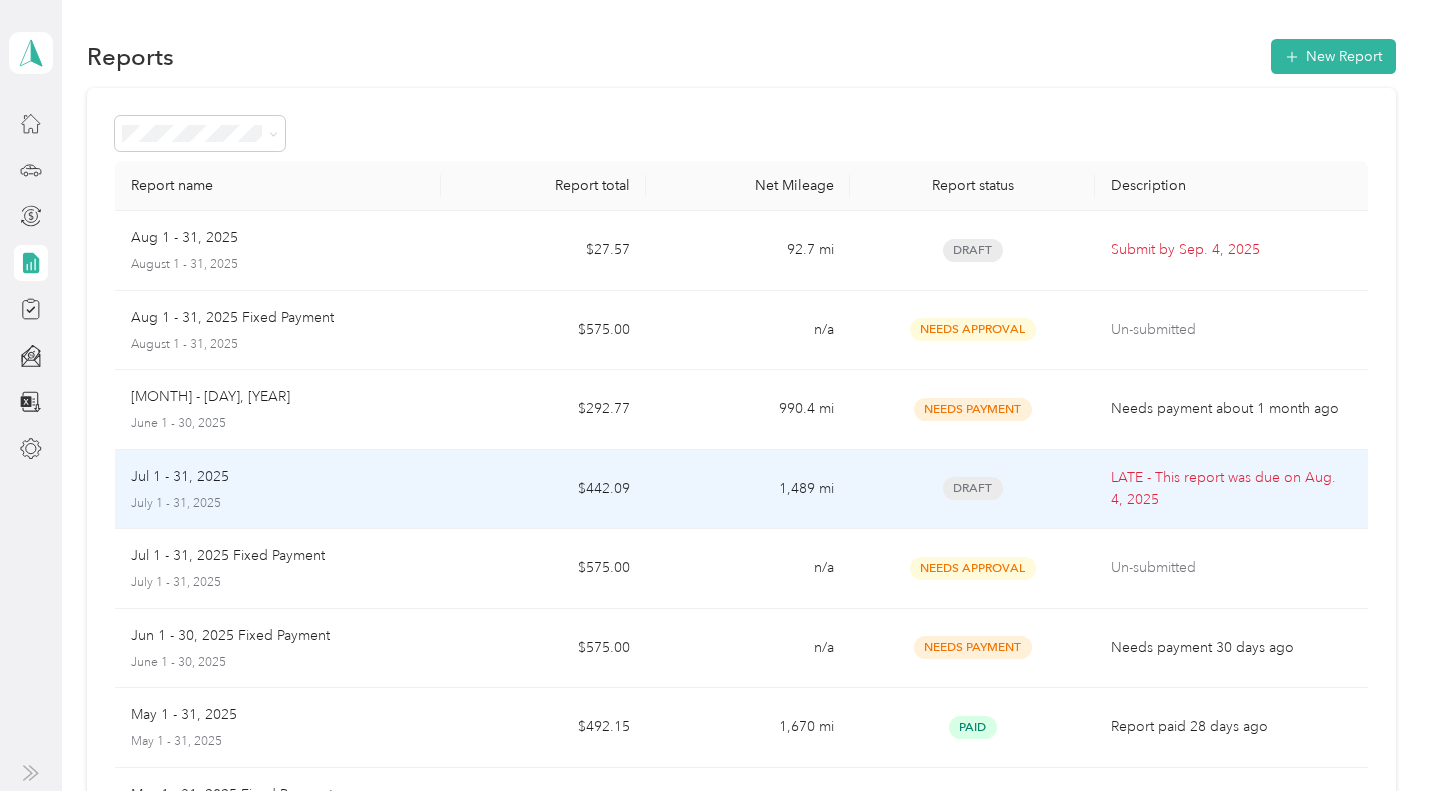 click on "Jul 1 - 31, 2025" at bounding box center [278, 477] 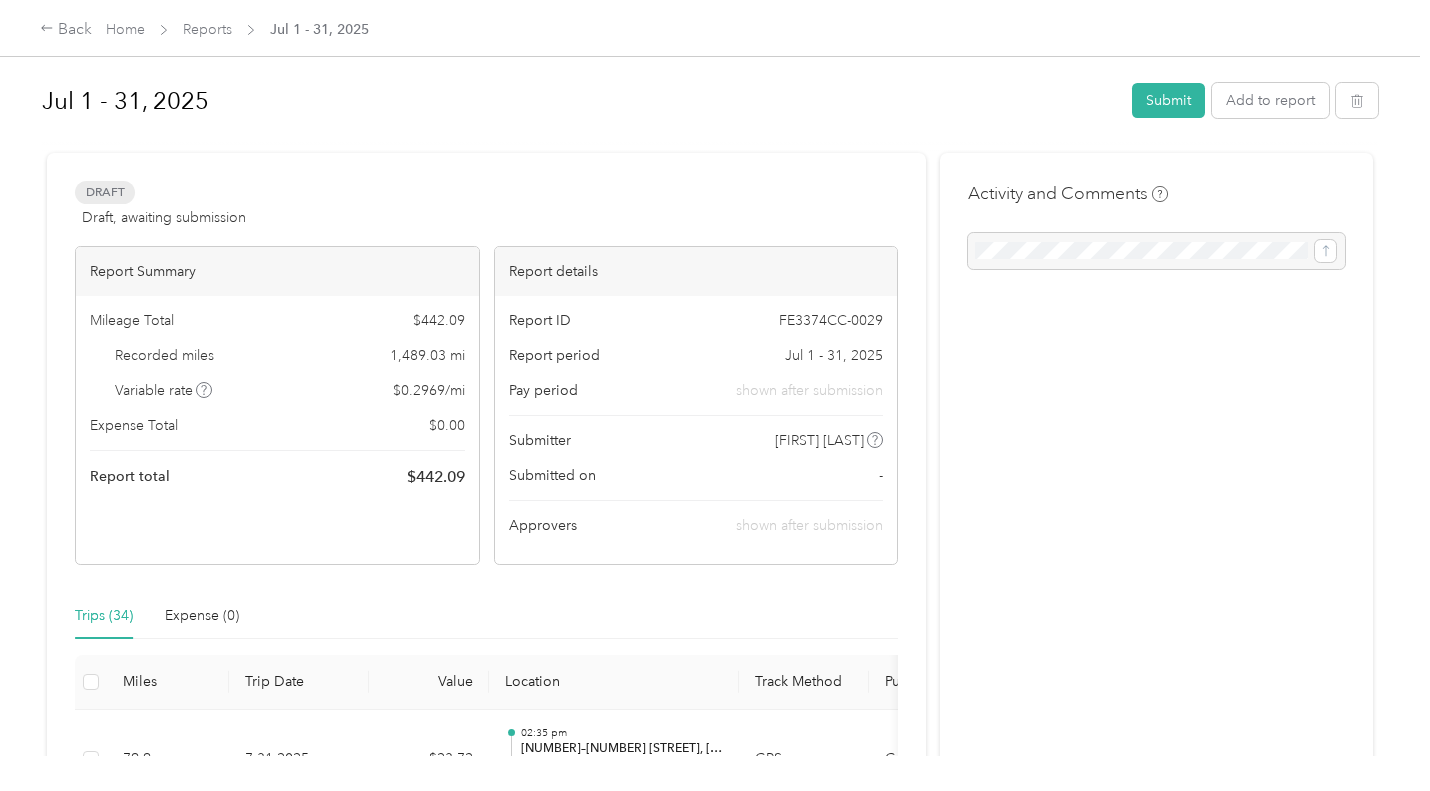 click on "Submit" at bounding box center (1168, 100) 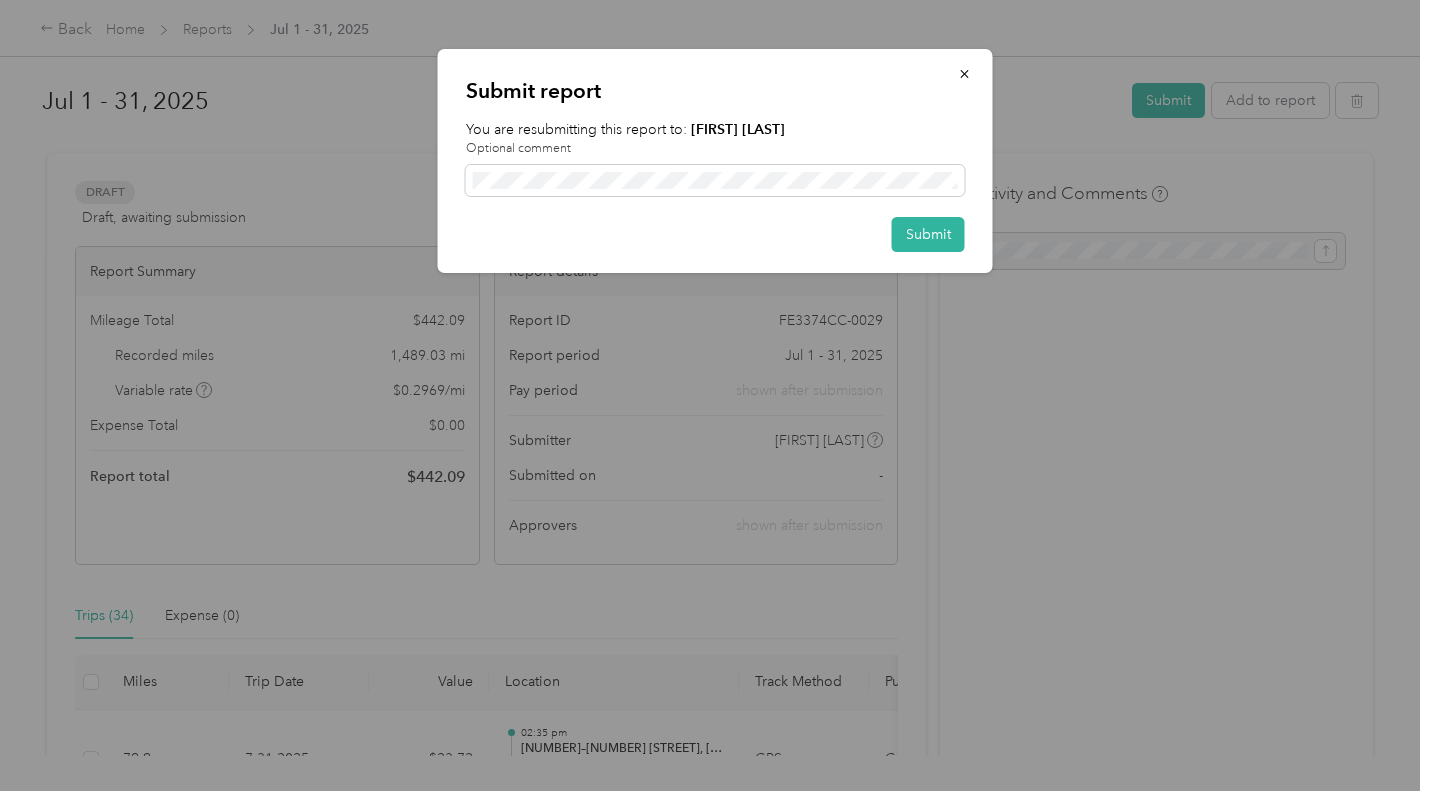 click on "Submit" at bounding box center [928, 234] 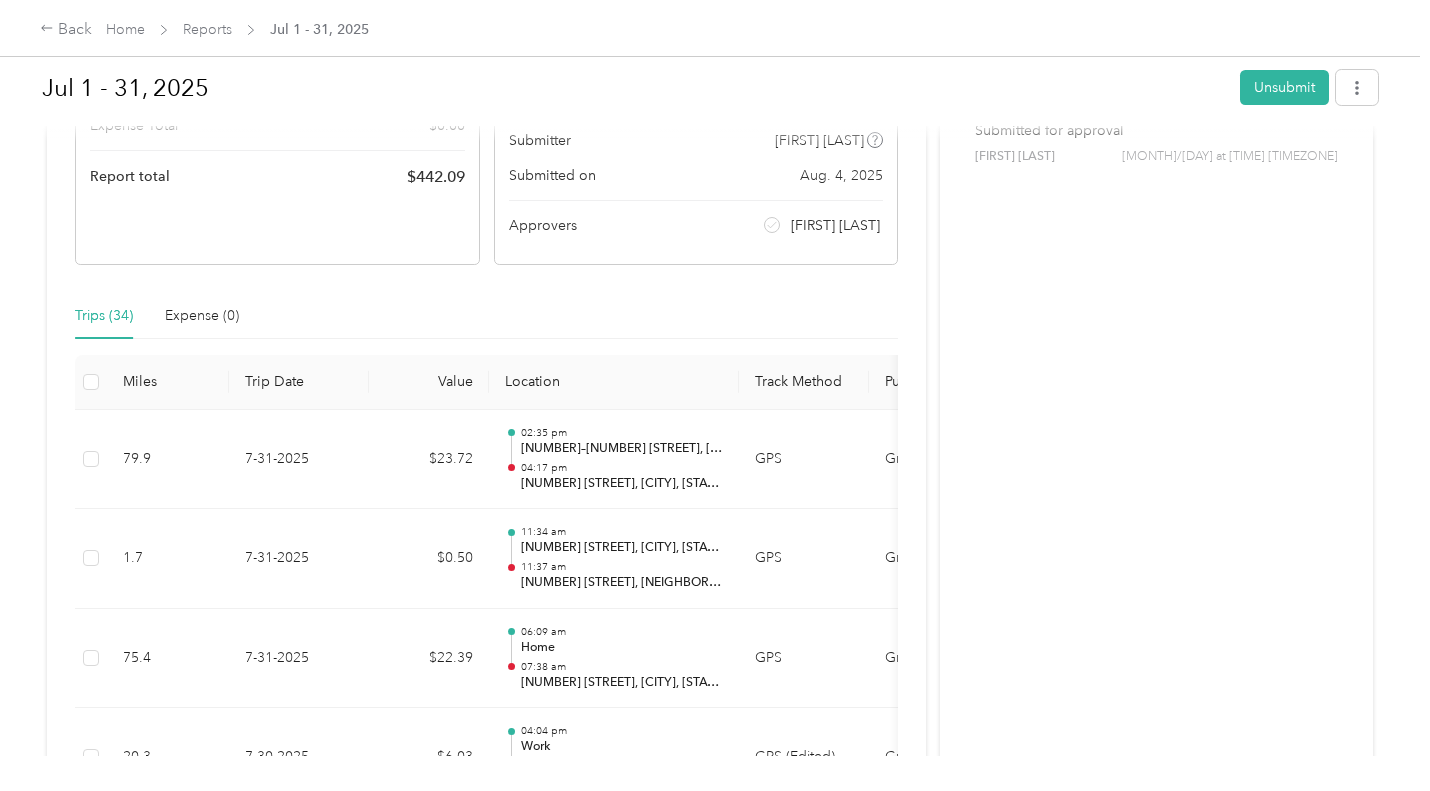 scroll, scrollTop: 0, scrollLeft: 0, axis: both 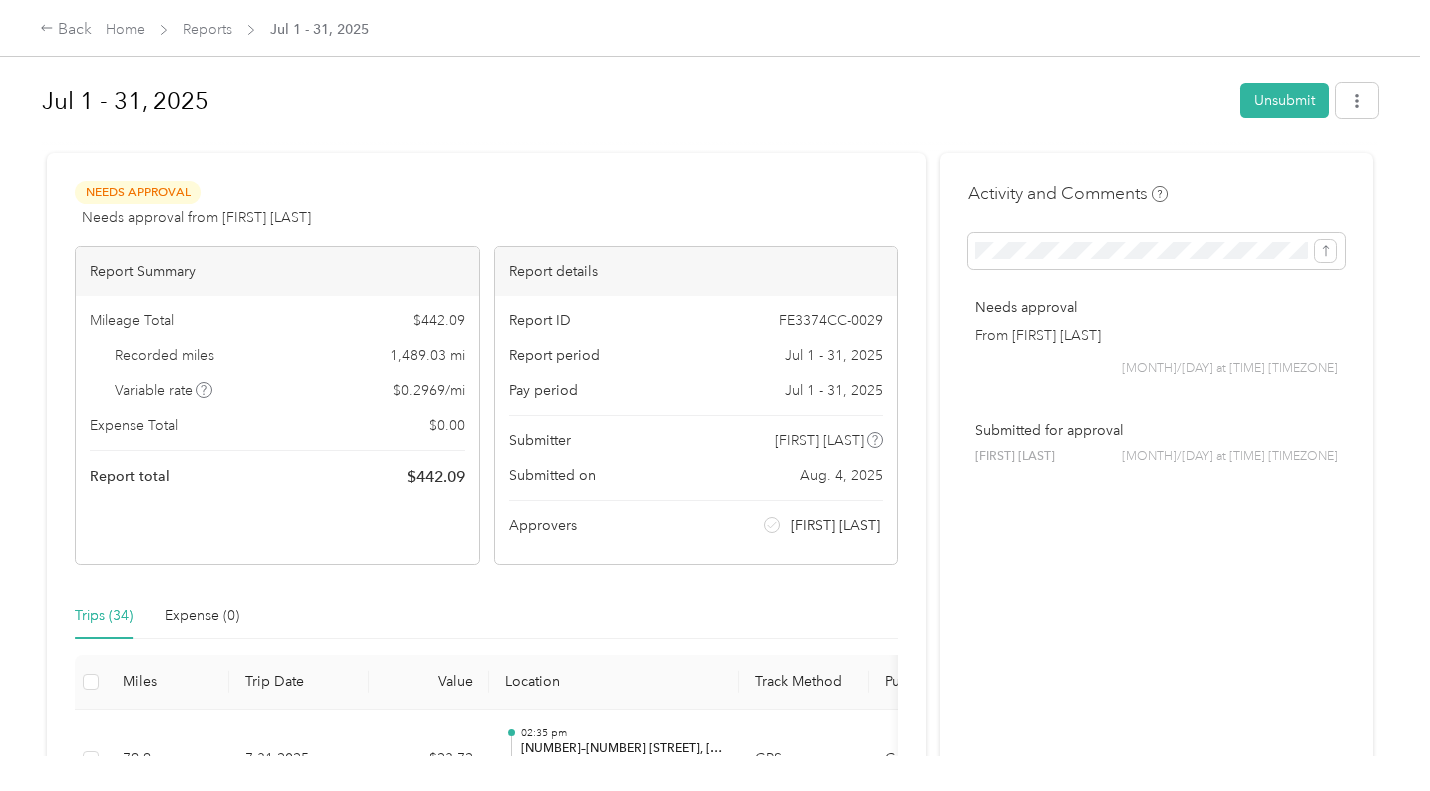 click on "Home" at bounding box center (125, 29) 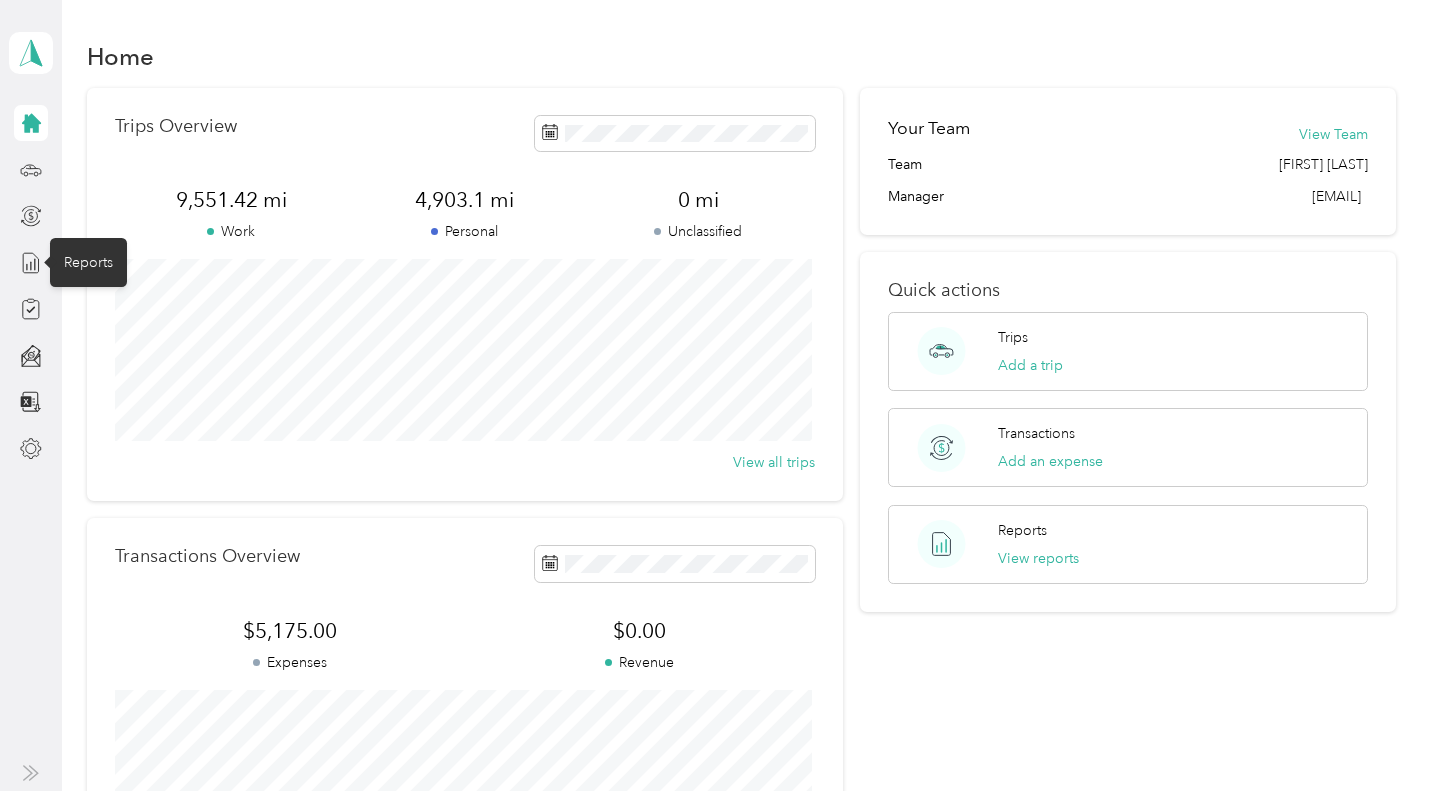 click 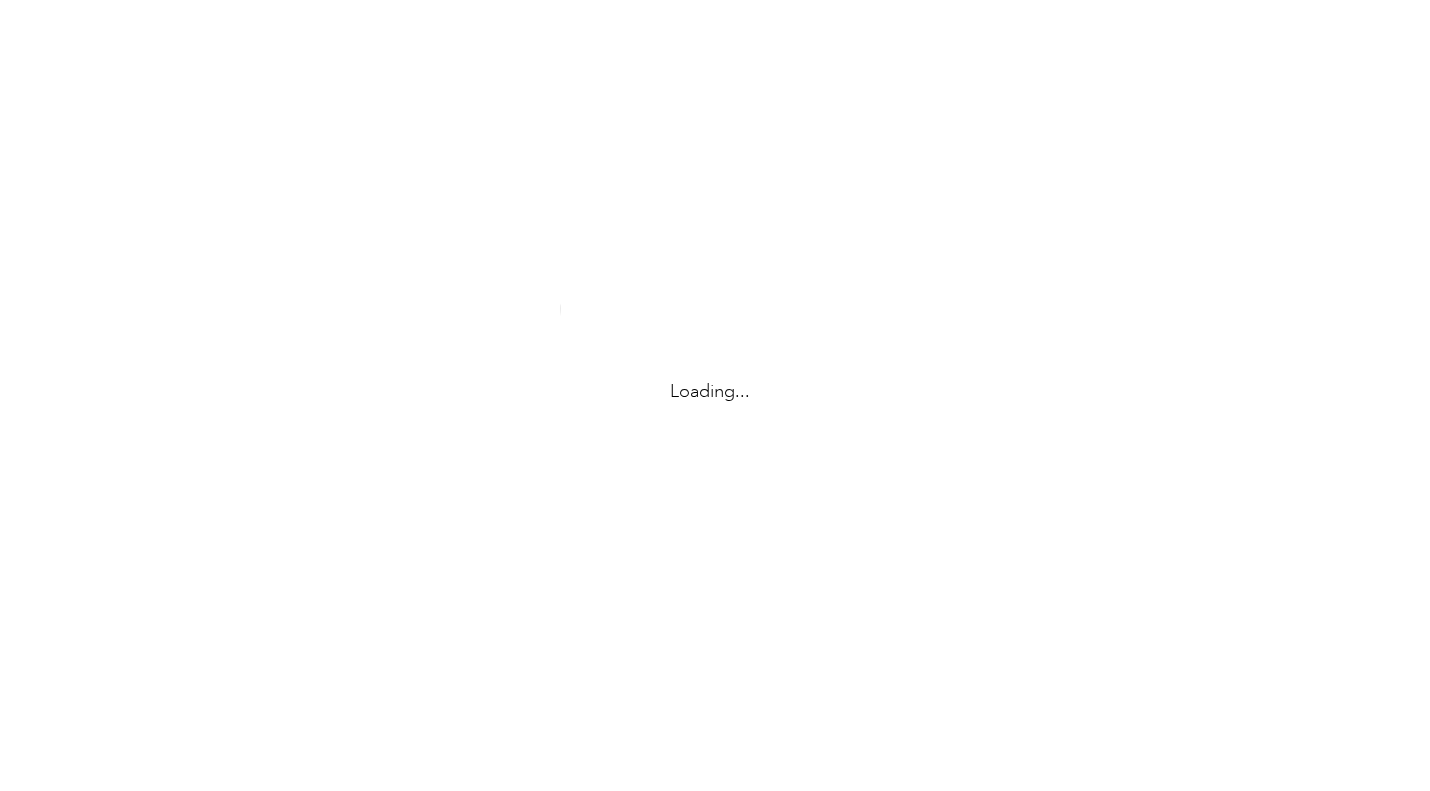 scroll, scrollTop: 0, scrollLeft: 0, axis: both 